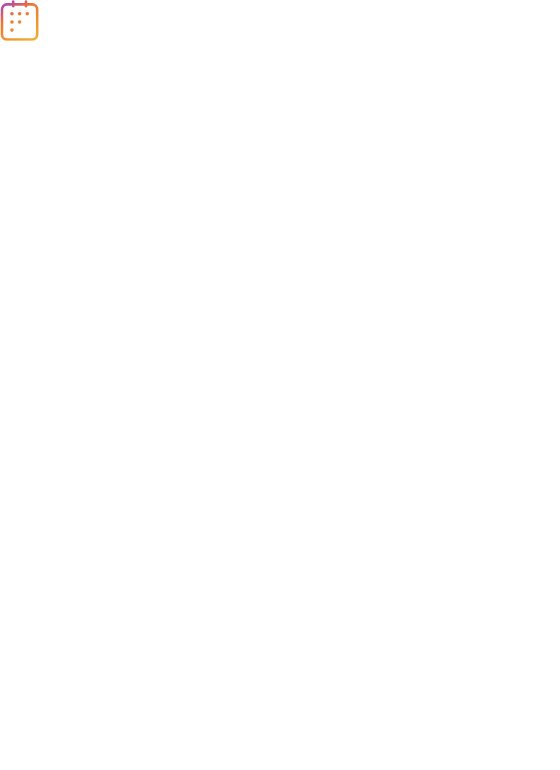 scroll, scrollTop: 0, scrollLeft: 0, axis: both 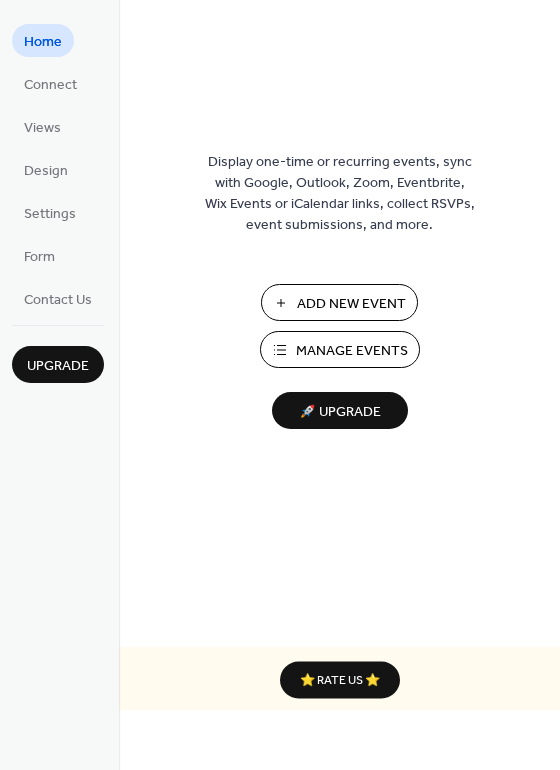 click on "Add New Event" at bounding box center [351, 304] 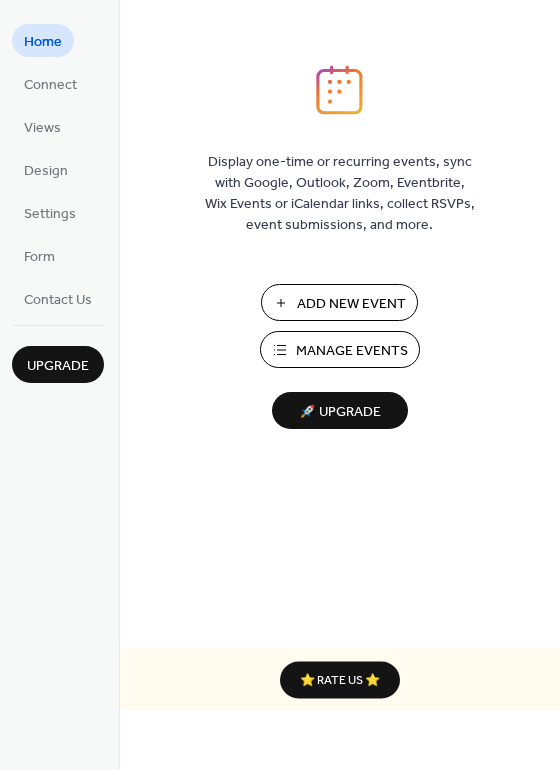 click on "Add New Event" at bounding box center (351, 304) 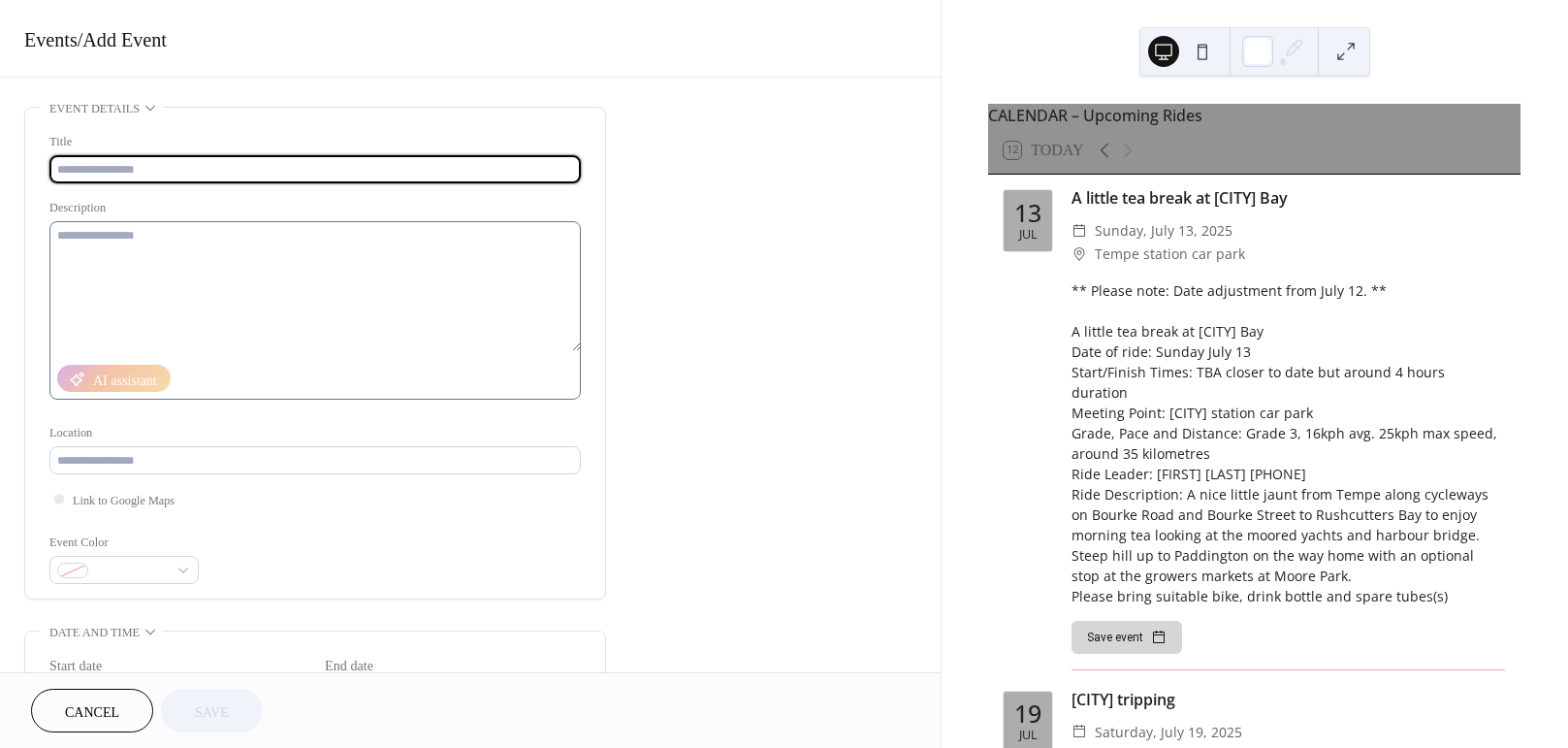 scroll, scrollTop: 0, scrollLeft: 0, axis: both 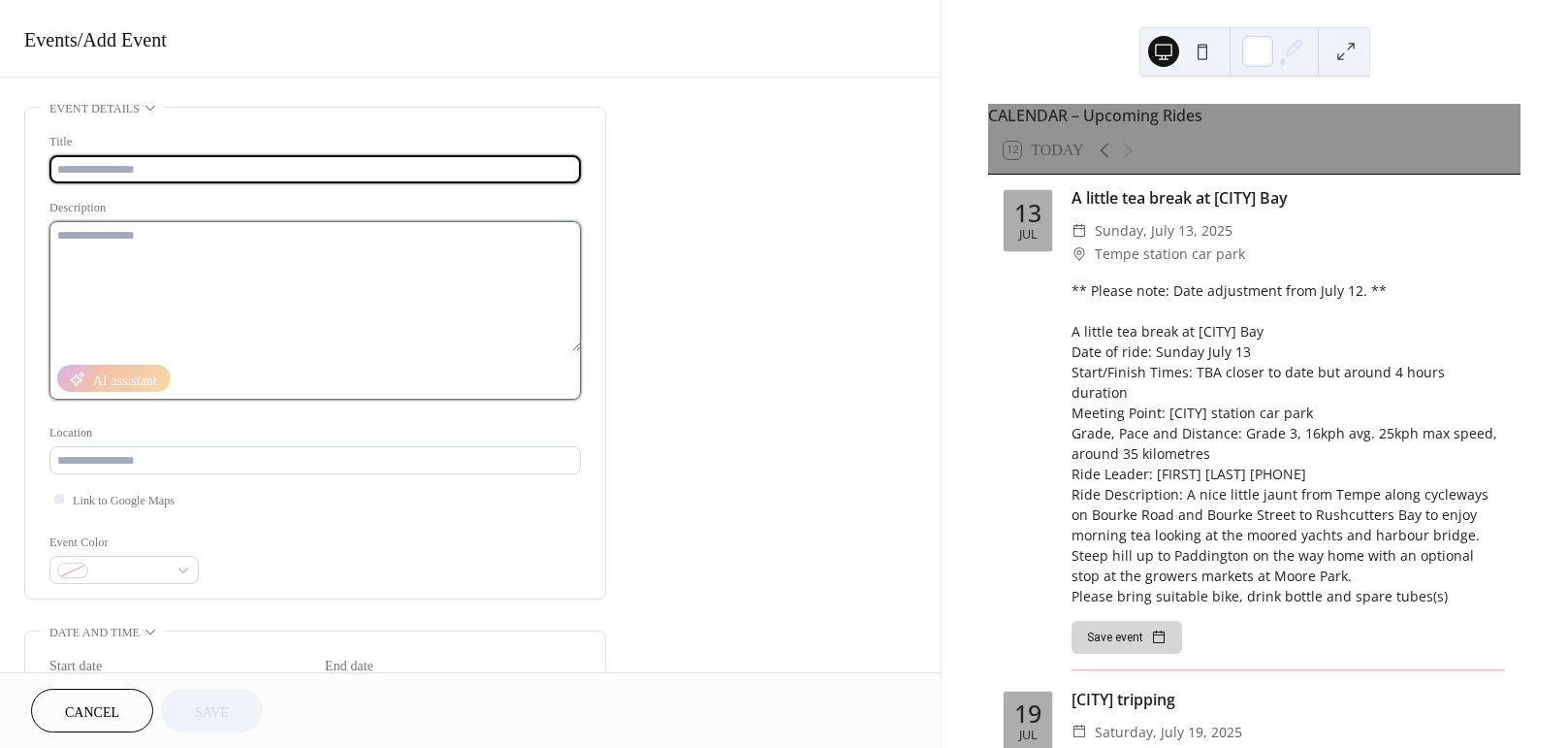 click at bounding box center [315, 286] 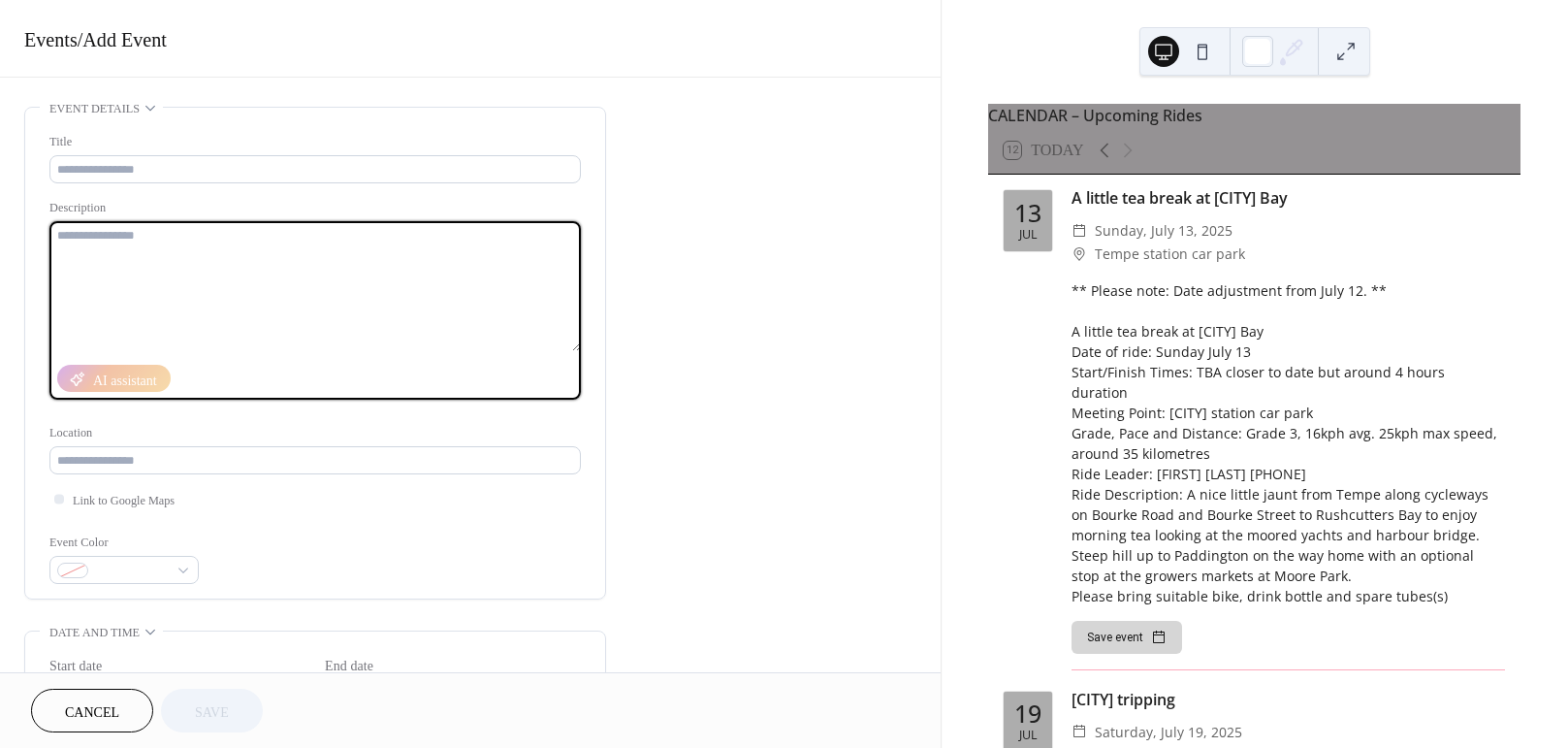 paste on "**********" 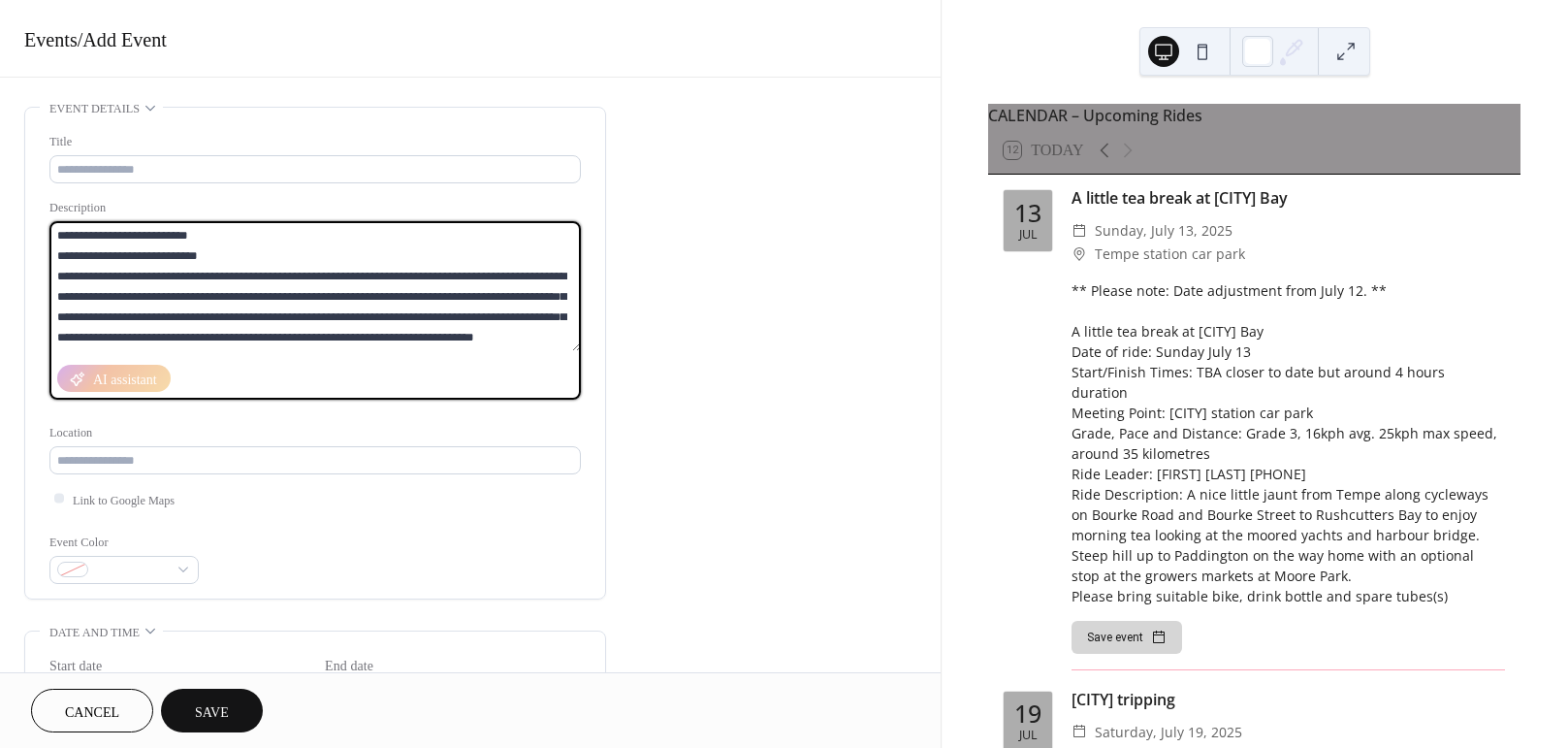 scroll, scrollTop: 0, scrollLeft: 0, axis: both 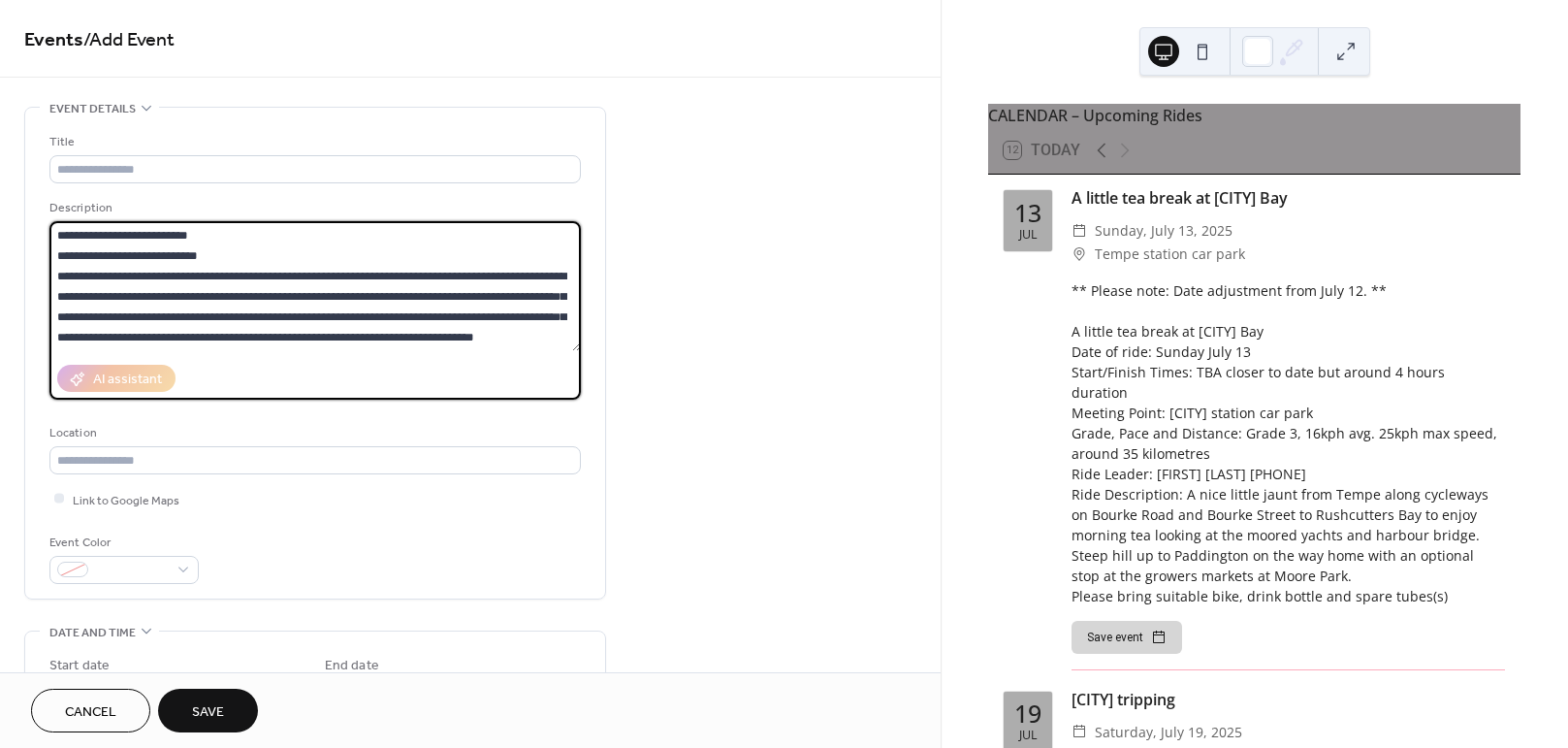 drag, startPoint x: 219, startPoint y: 243, endPoint x: 16, endPoint y: 236, distance: 203.12065 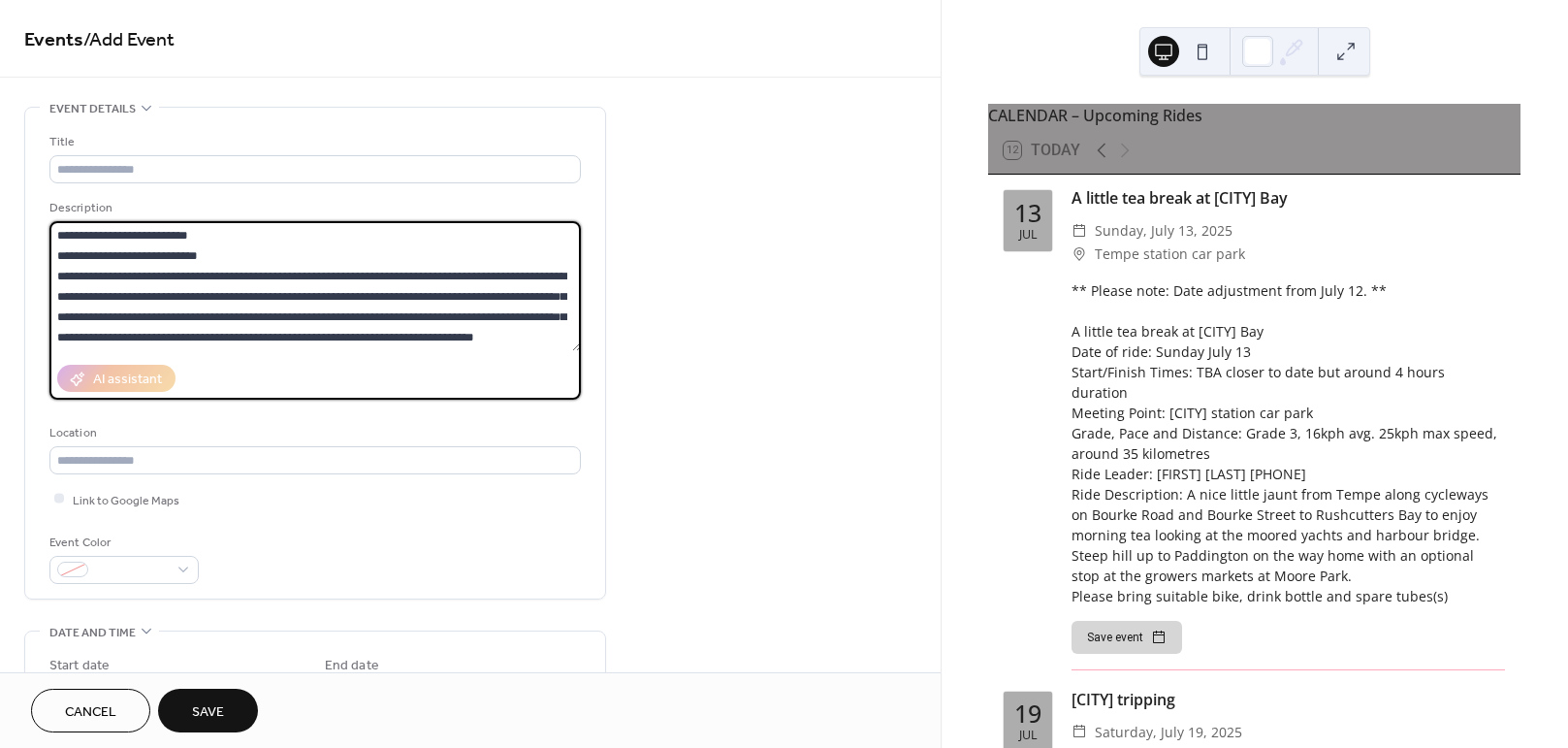 click on "**********" at bounding box center [470, 698] 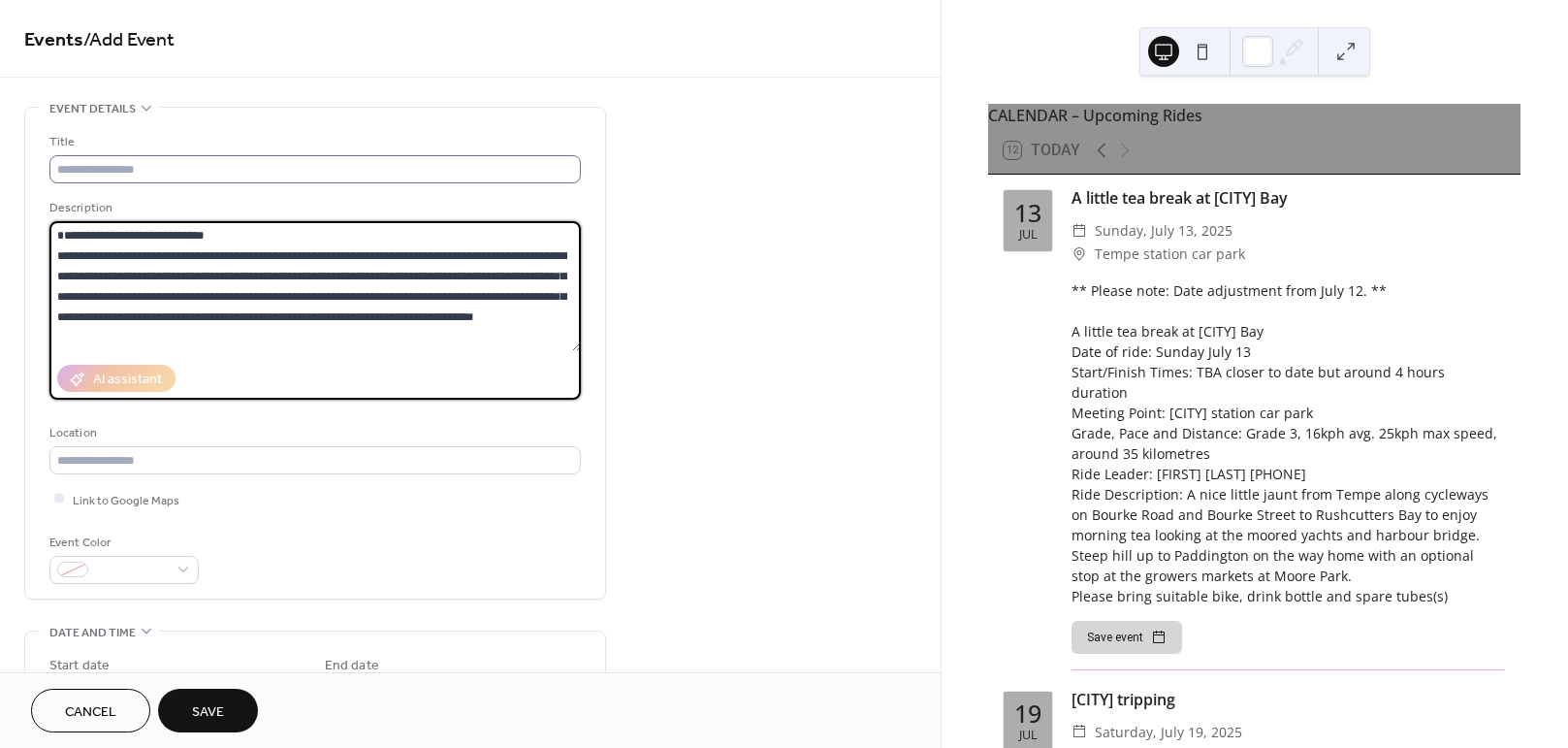 type on "**********" 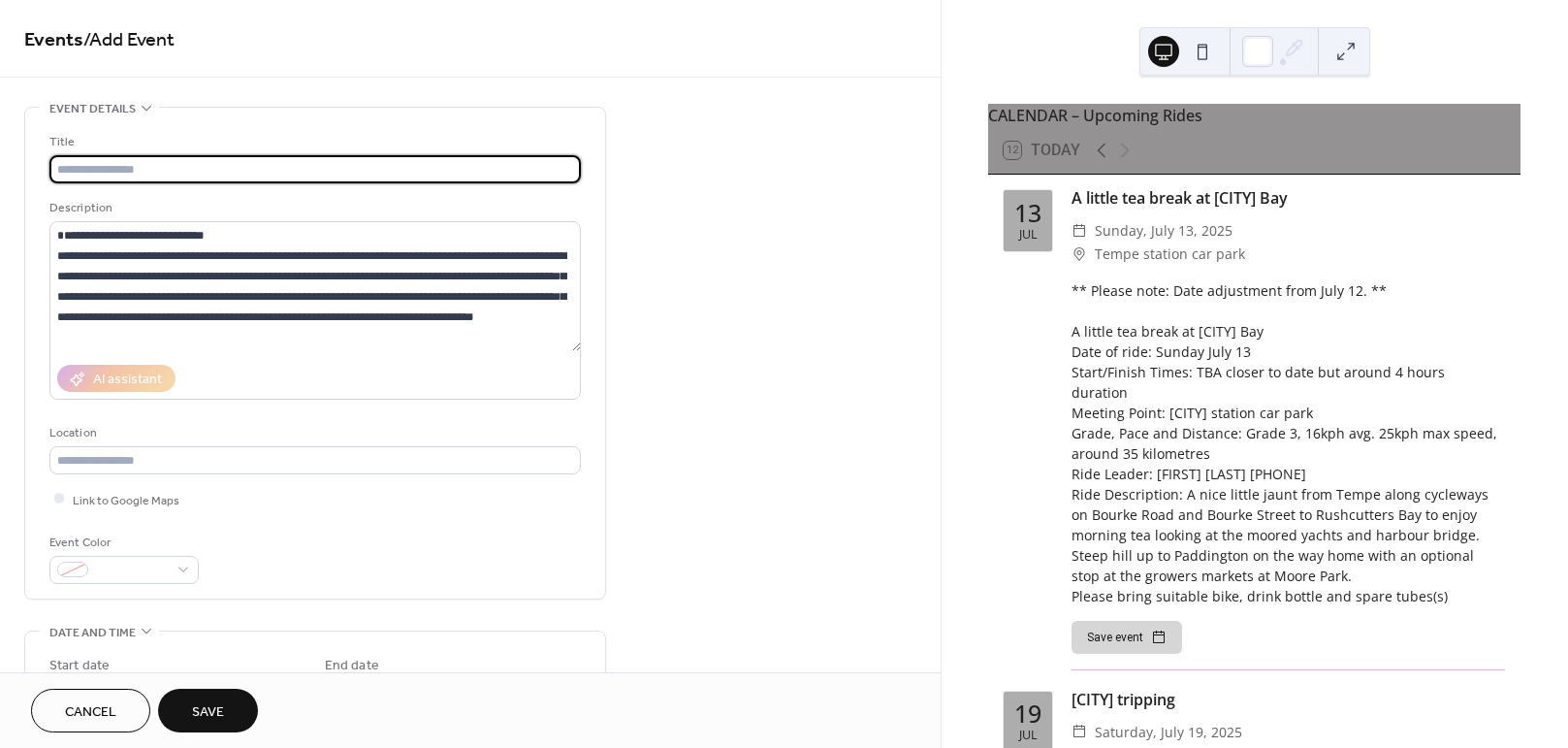 click at bounding box center [315, 169] 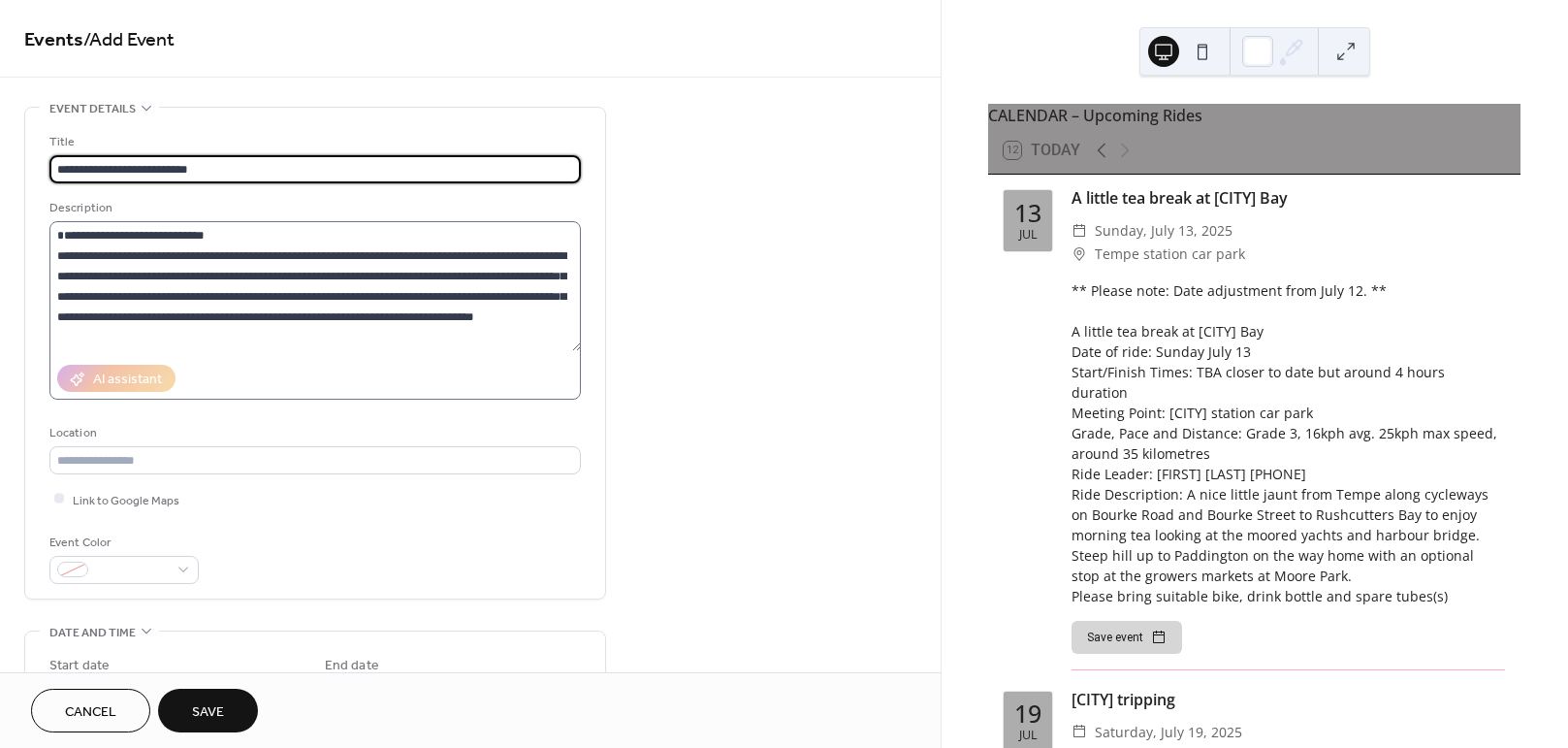 type on "**********" 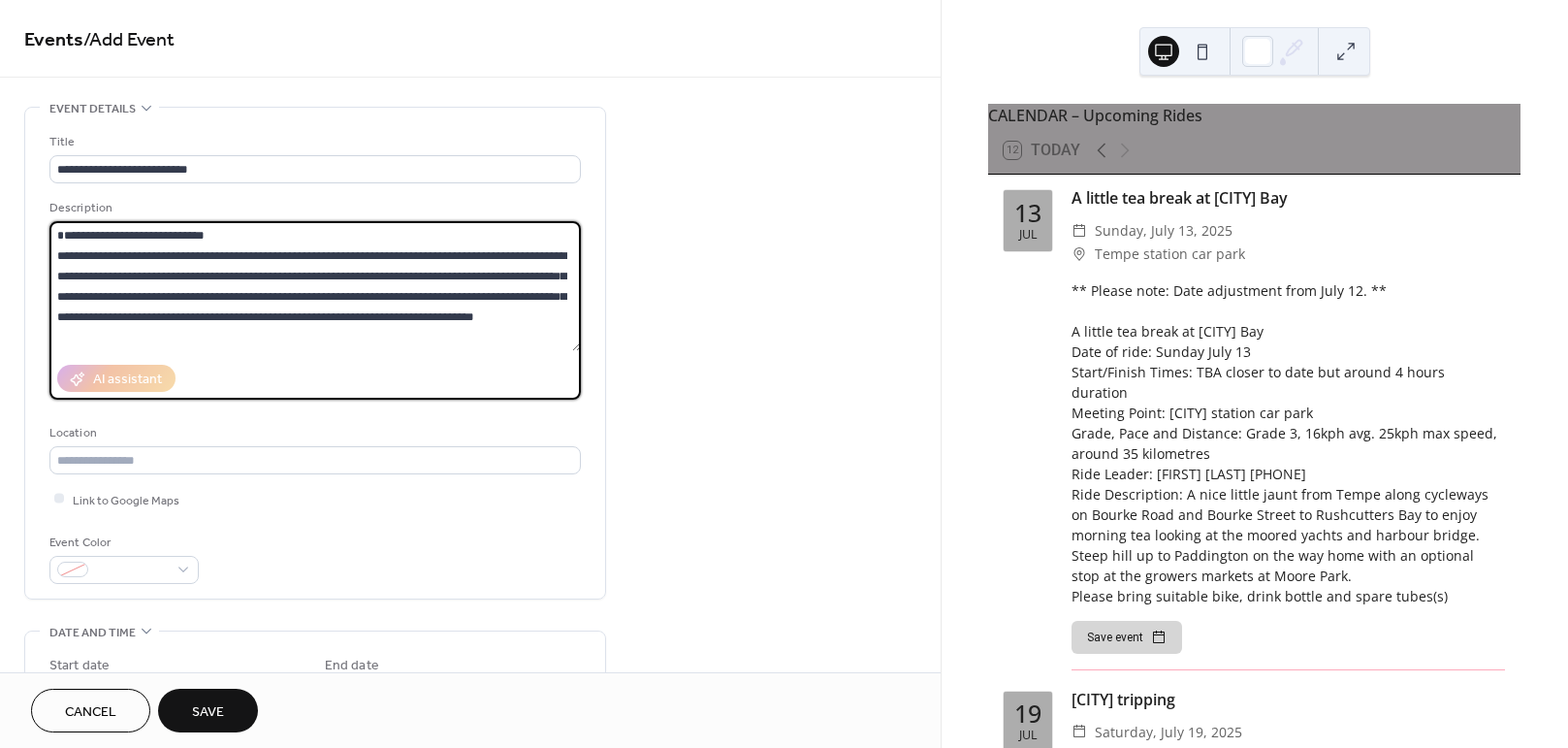 drag, startPoint x: 292, startPoint y: 262, endPoint x: 37, endPoint y: 260, distance: 255.0078 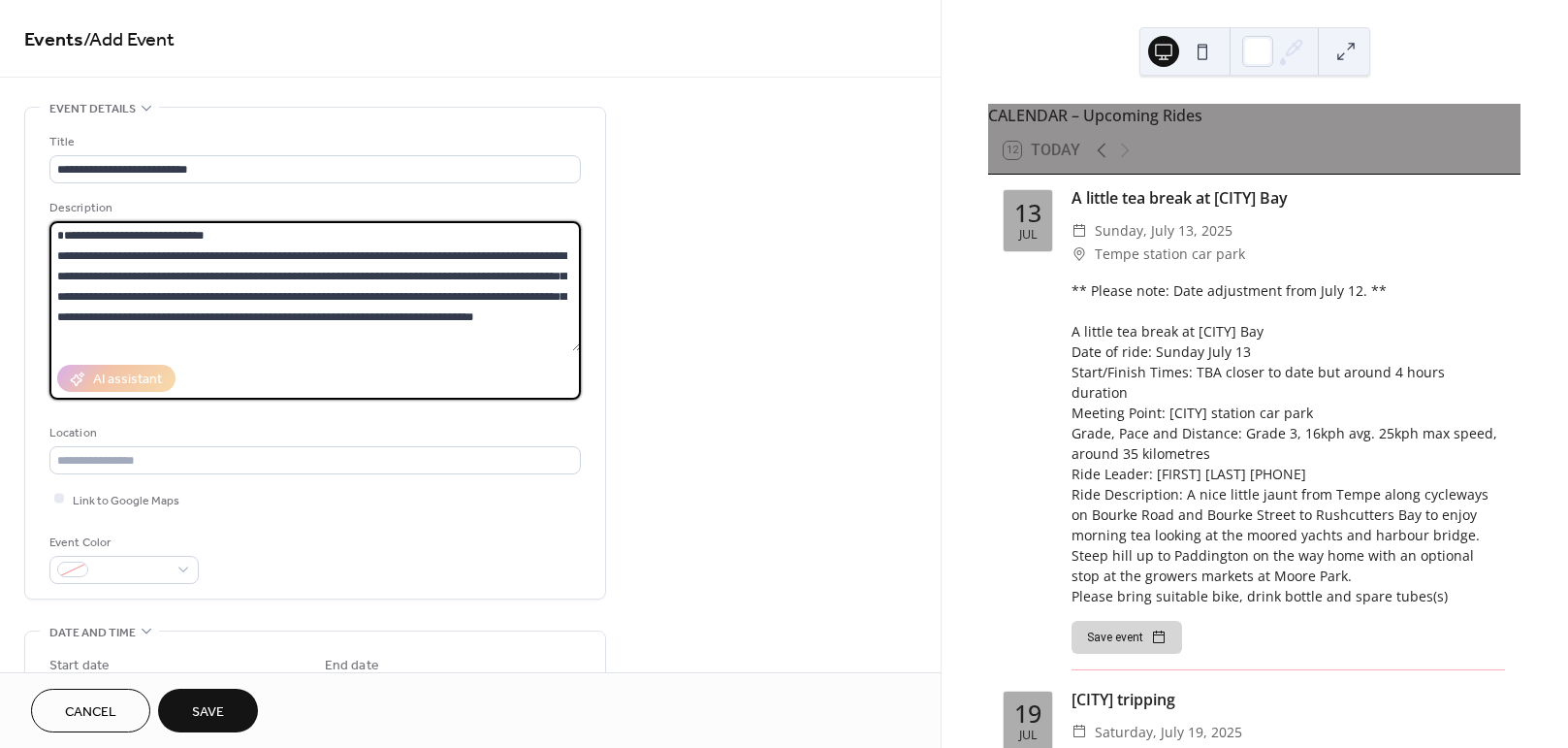 click on "**********" at bounding box center [315, 353] 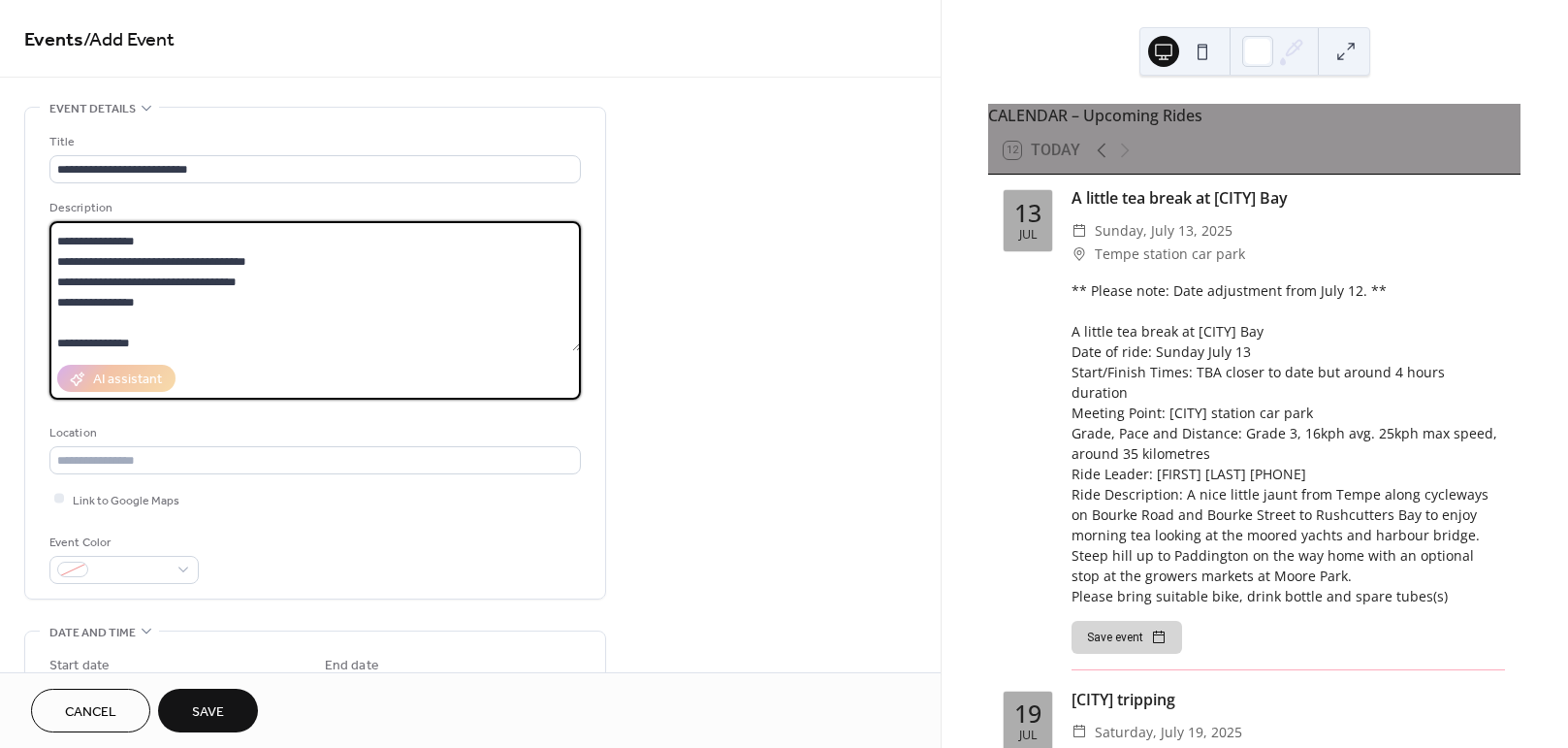scroll, scrollTop: 364, scrollLeft: 0, axis: vertical 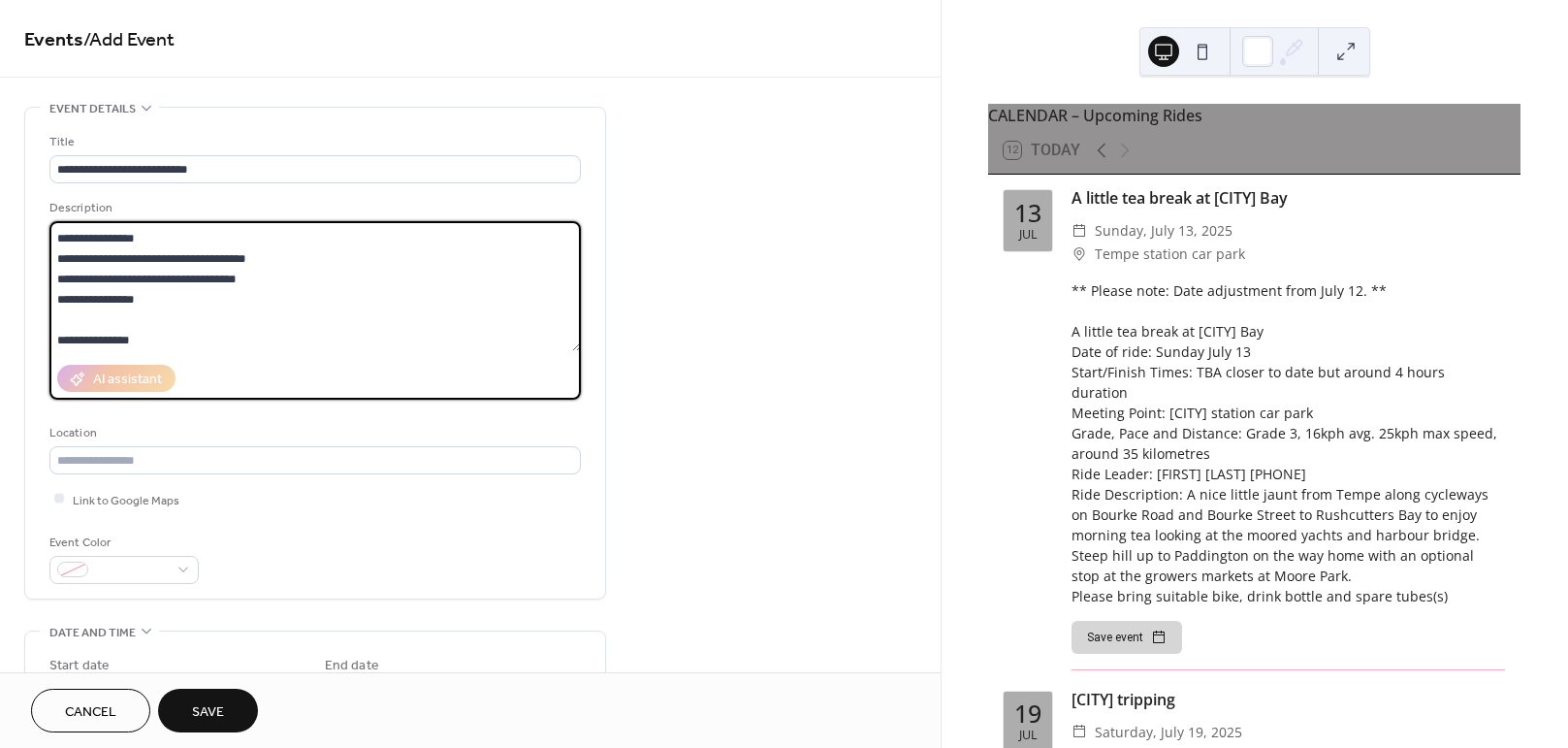 drag, startPoint x: 153, startPoint y: 261, endPoint x: 60, endPoint y: 261, distance: 93 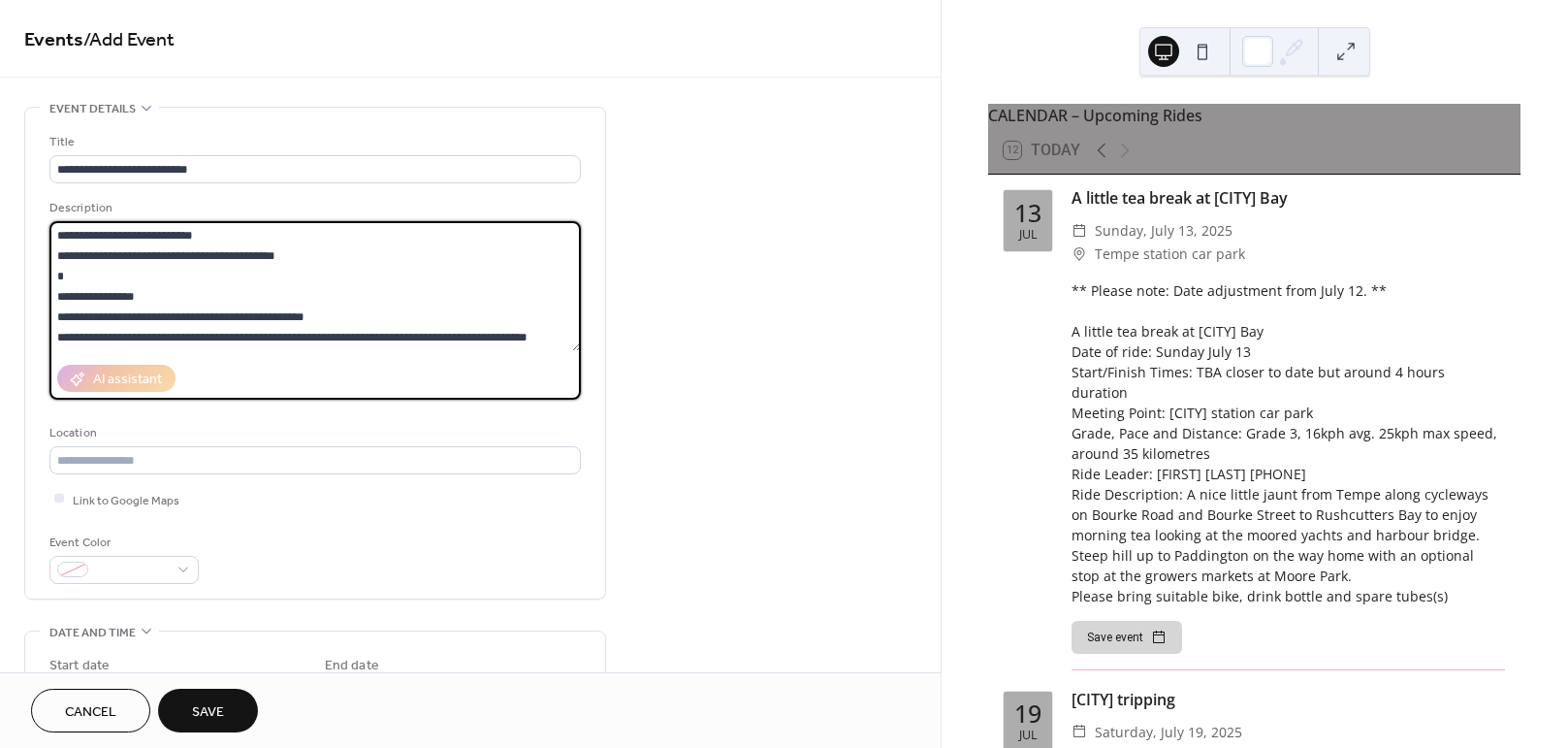 scroll, scrollTop: 549, scrollLeft: 0, axis: vertical 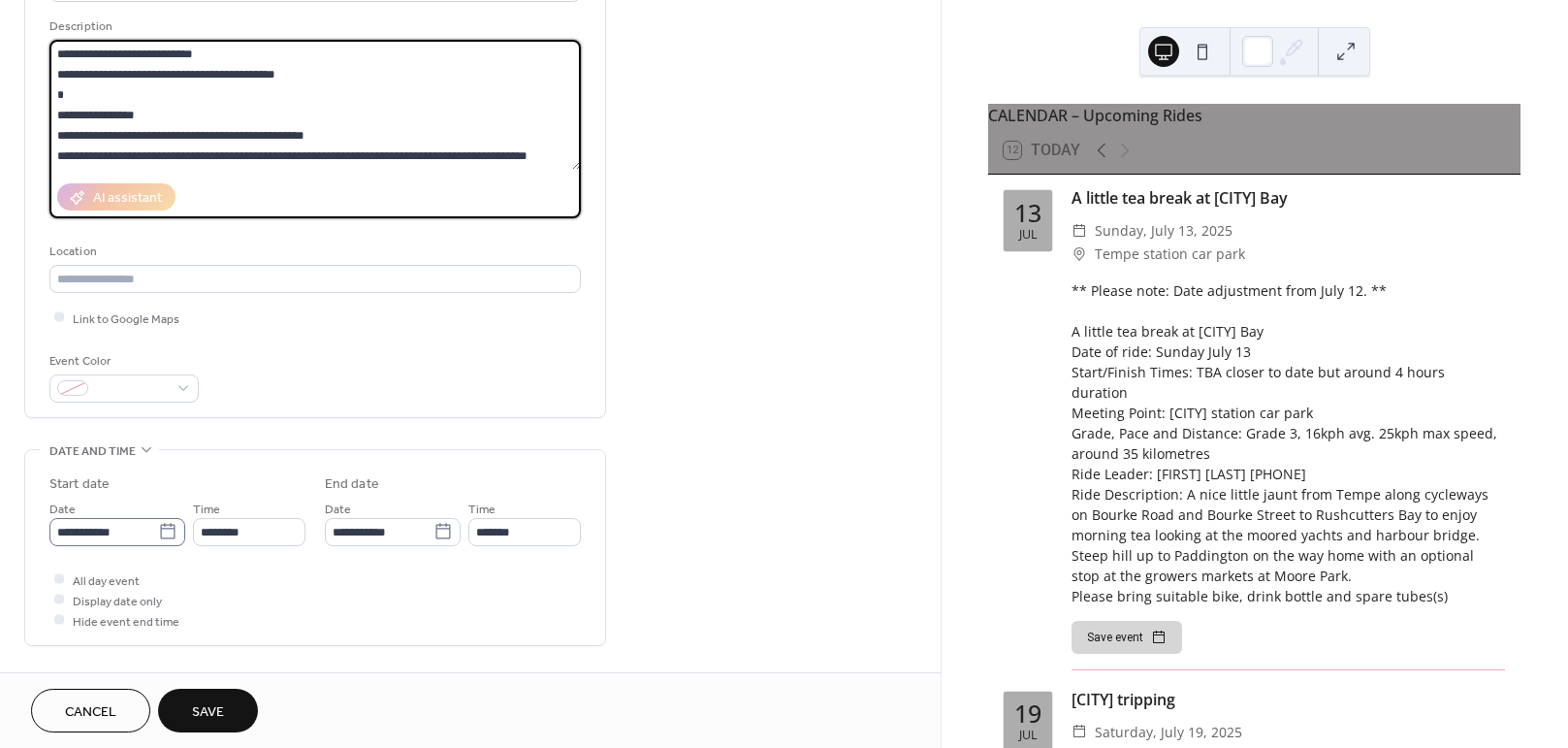 type on "**********" 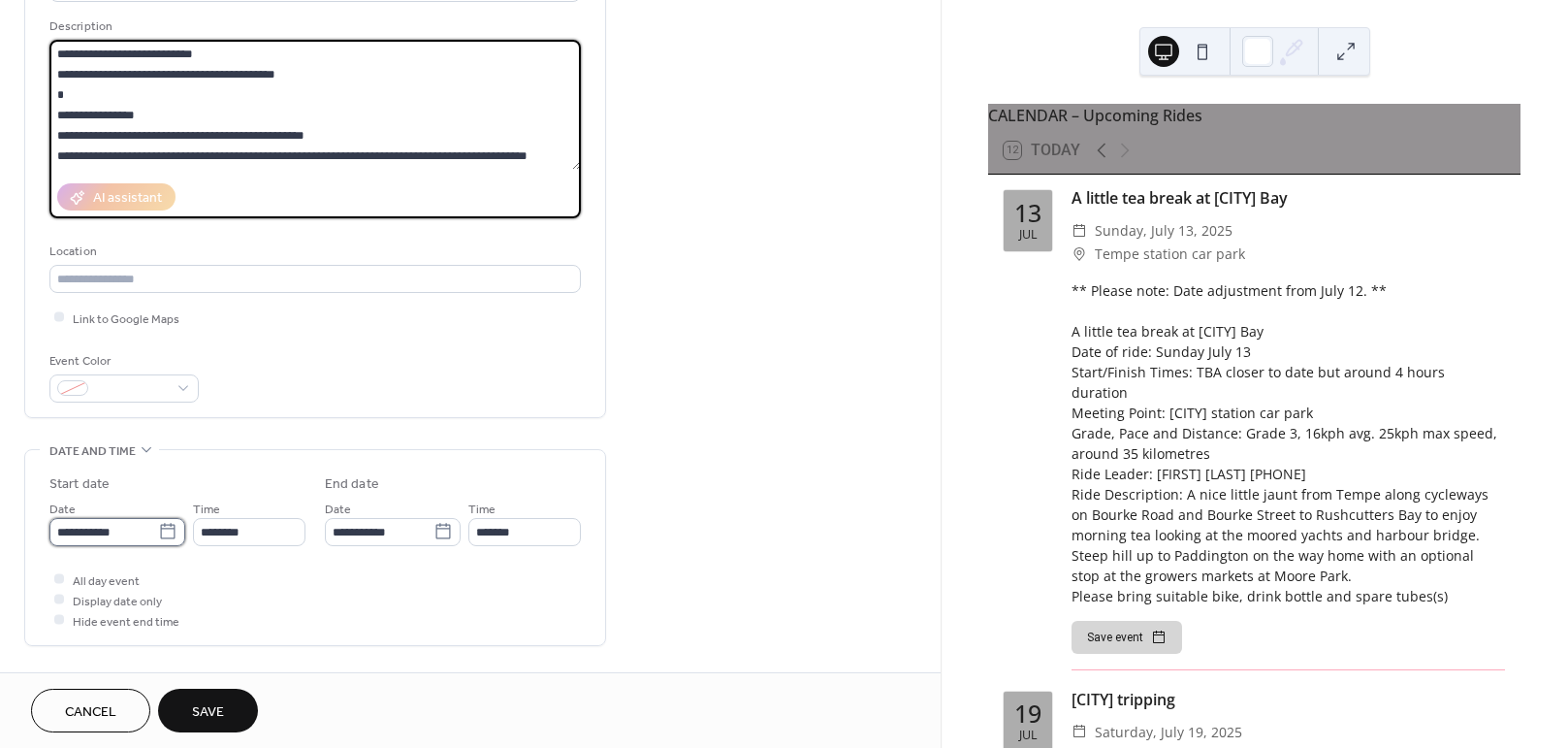 click on "**********" at bounding box center (104, 532) 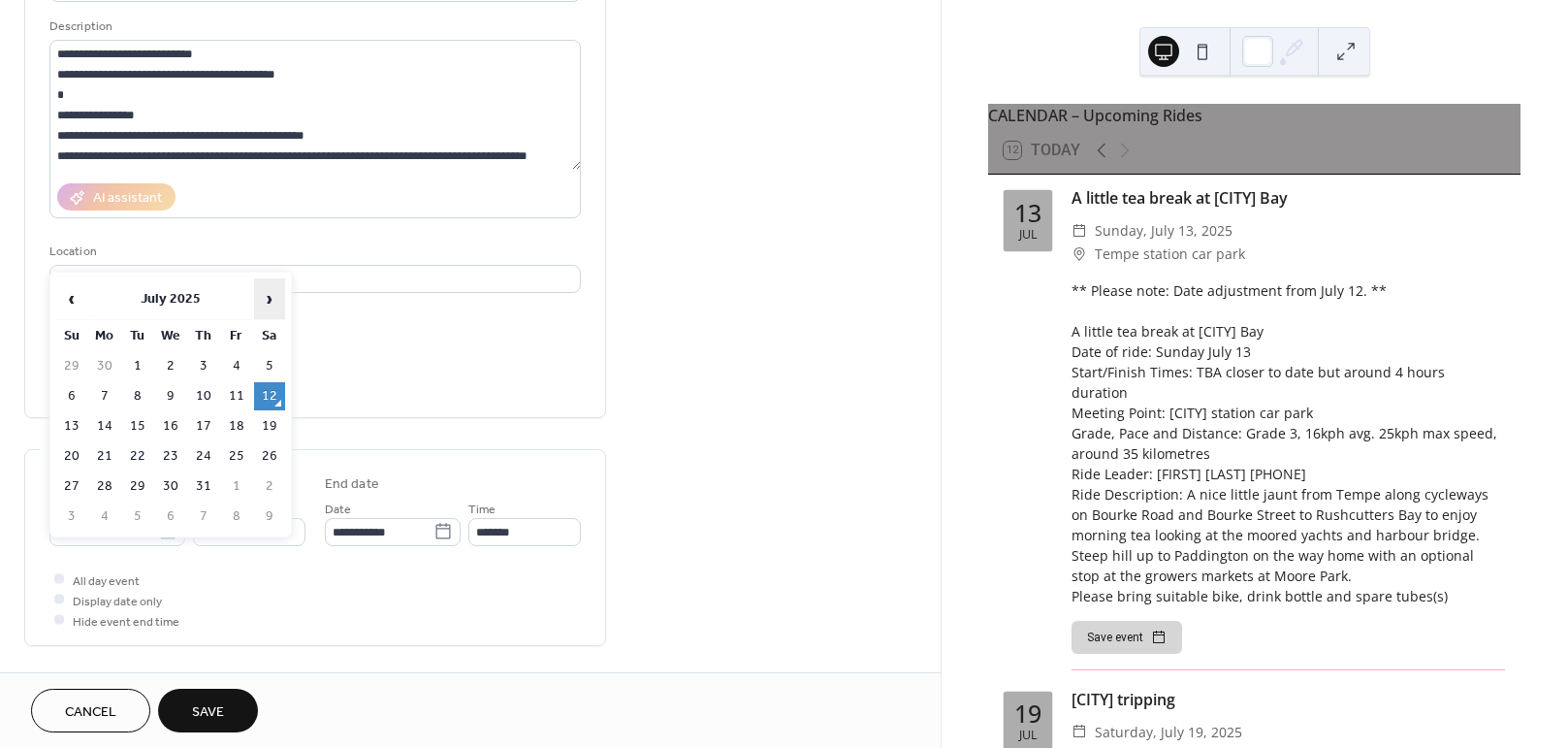 click on "›" at bounding box center [270, 299] 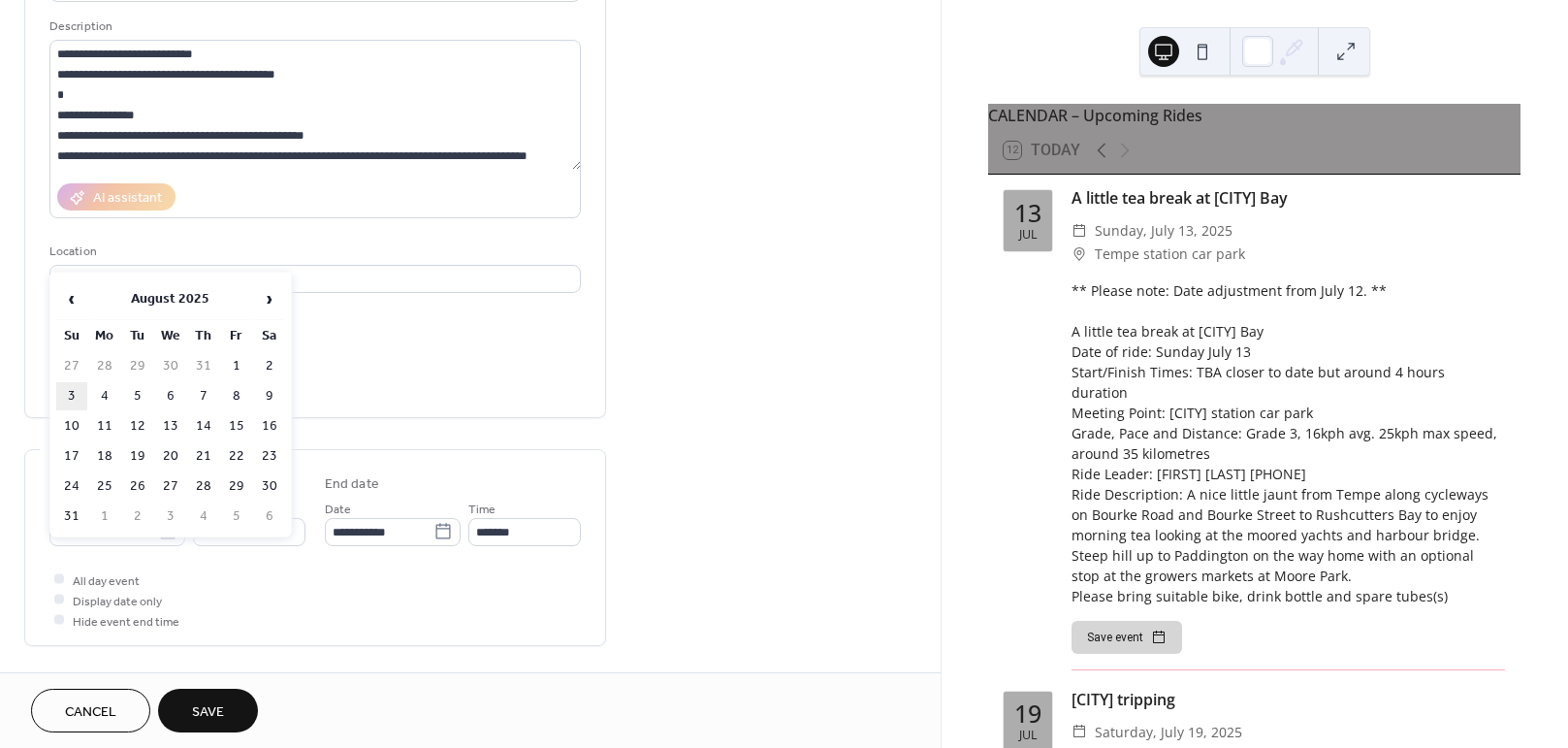click on "3" at bounding box center [72, 396] 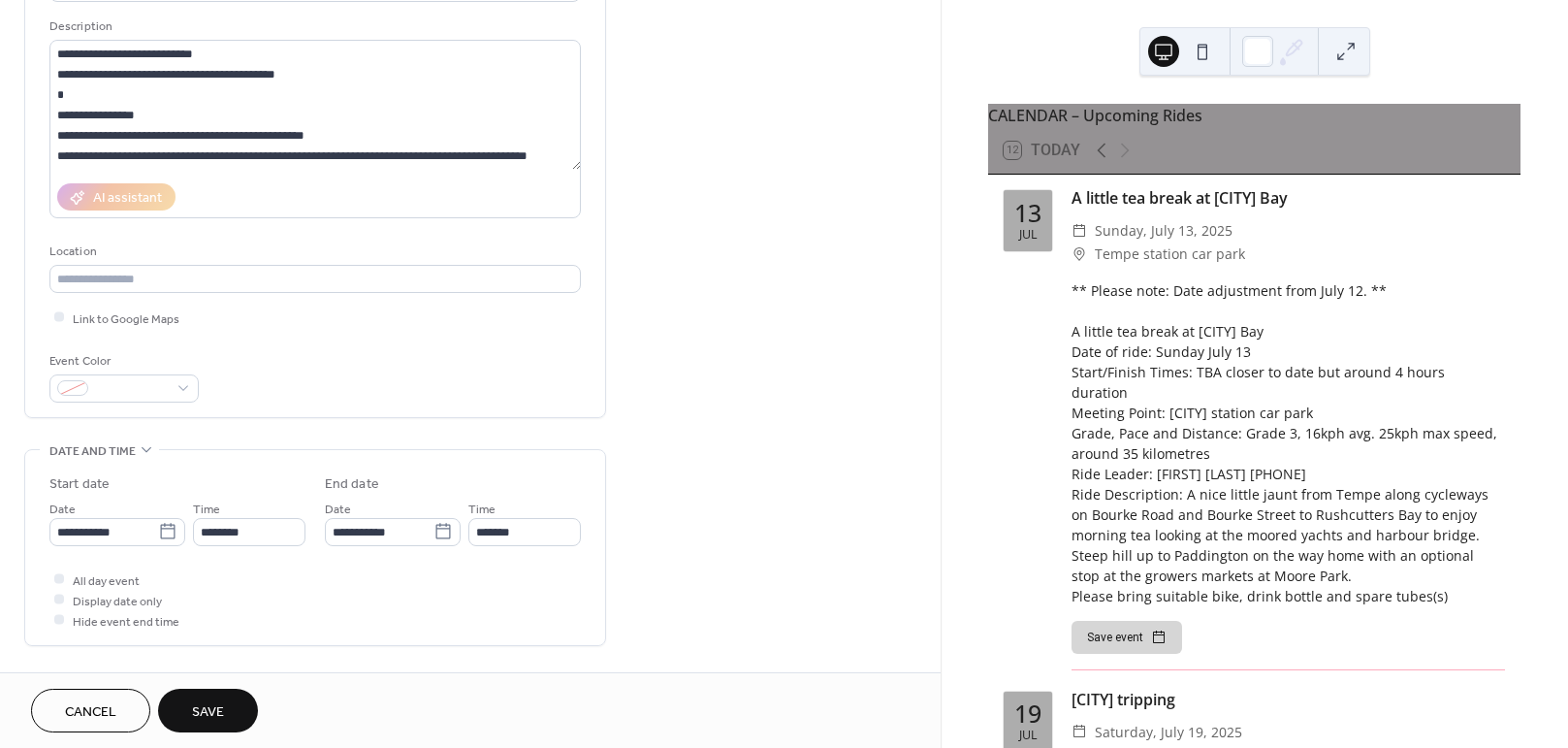 type on "**********" 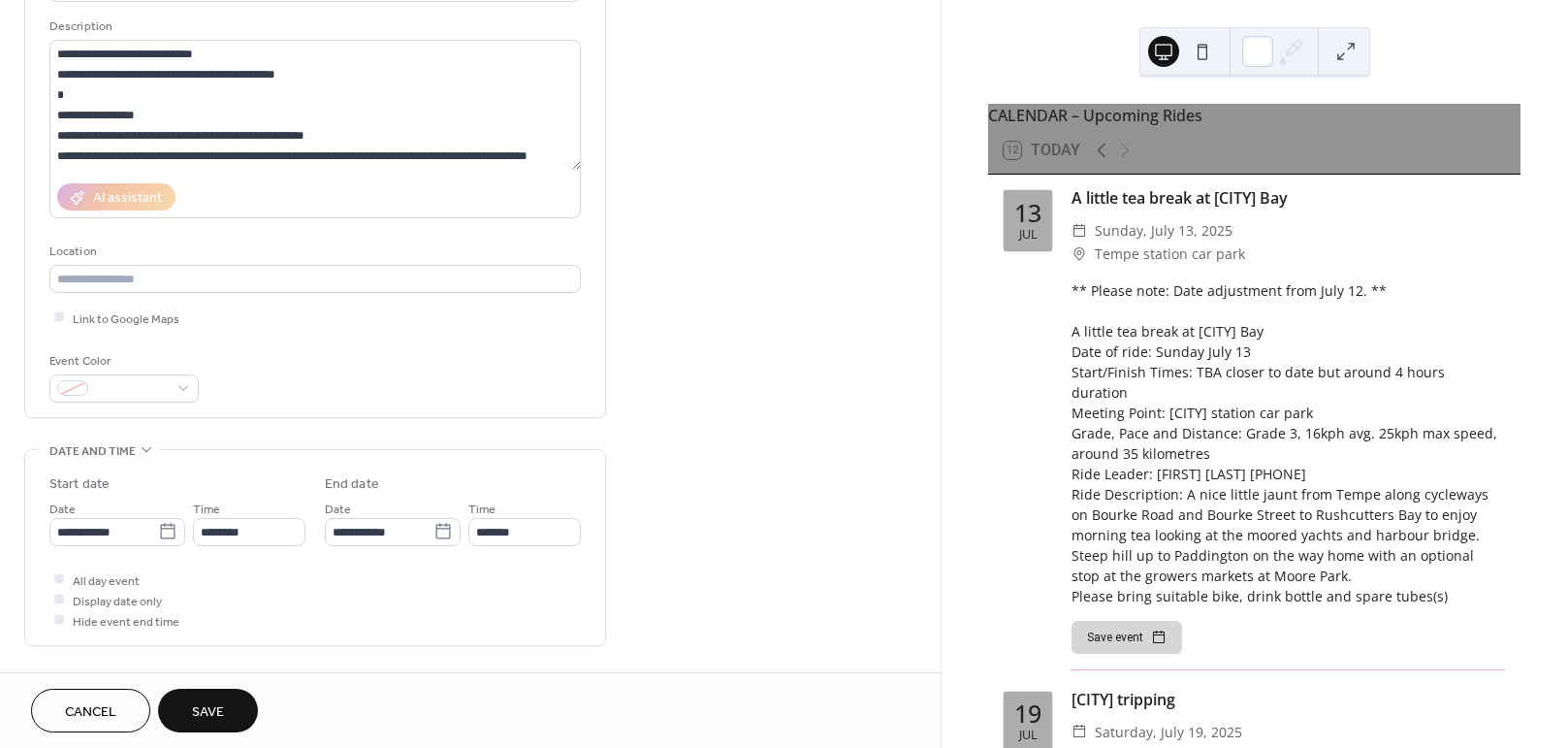 type on "**********" 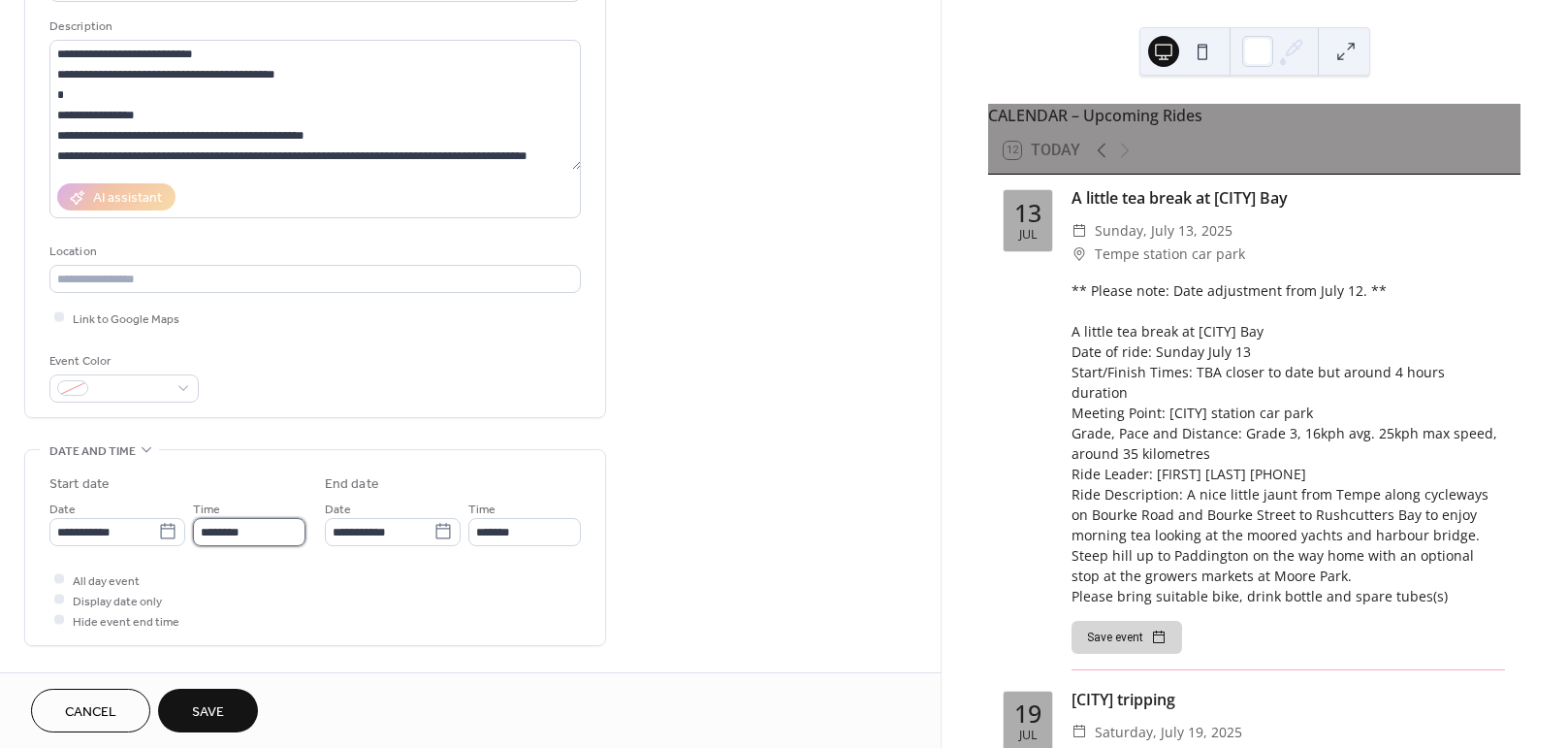 click on "********" at bounding box center [249, 532] 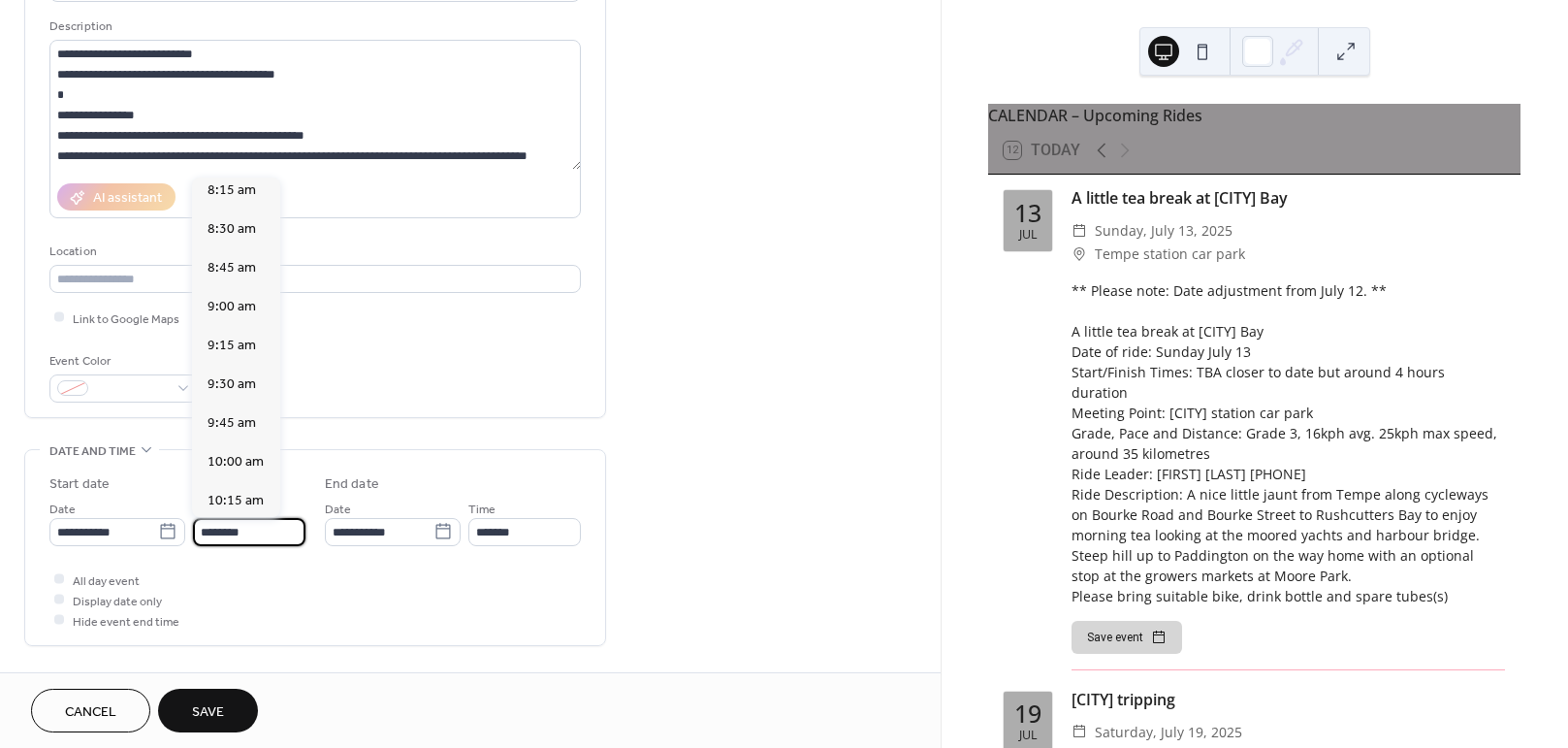 scroll, scrollTop: 1258, scrollLeft: 0, axis: vertical 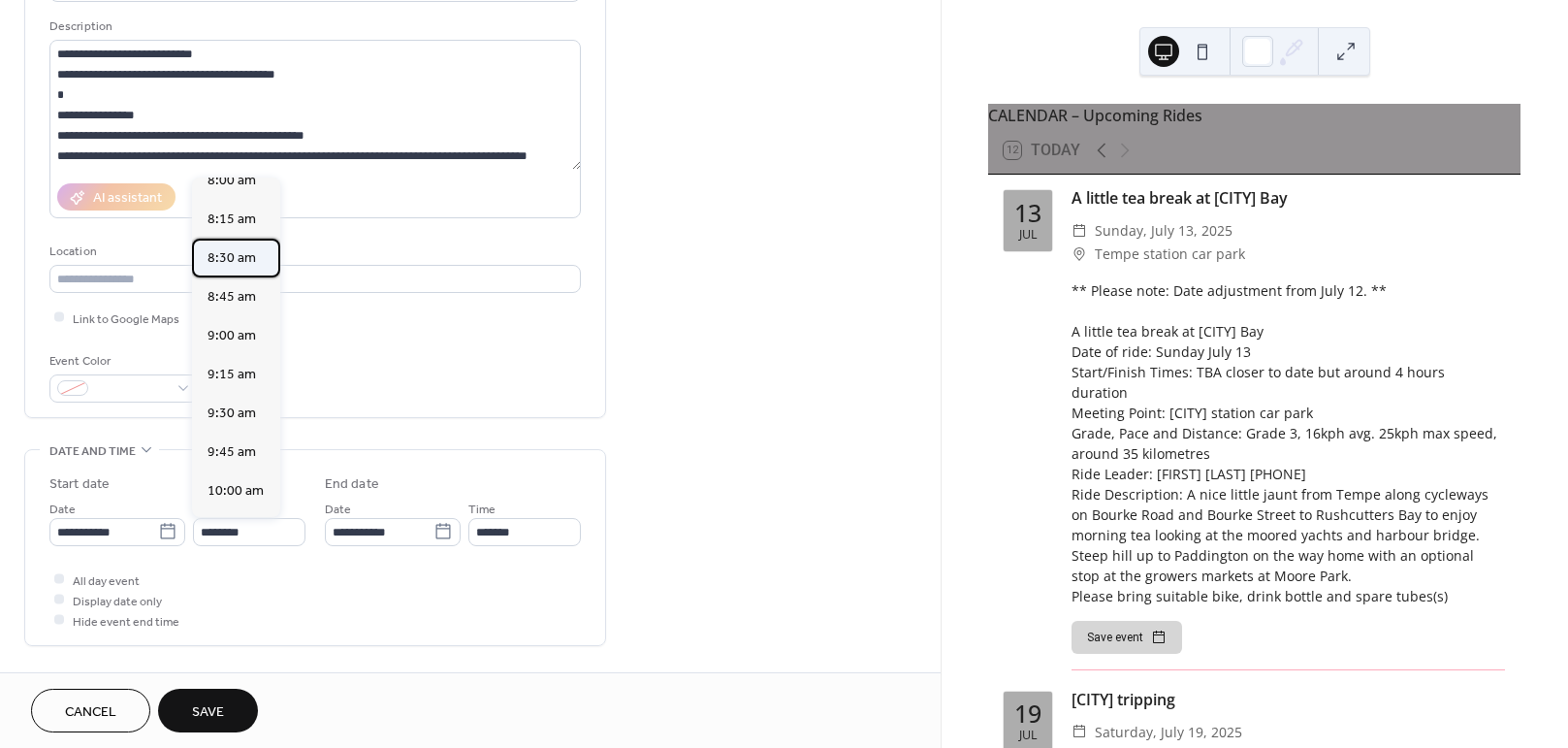 click on "8:30 am" at bounding box center (232, 257) 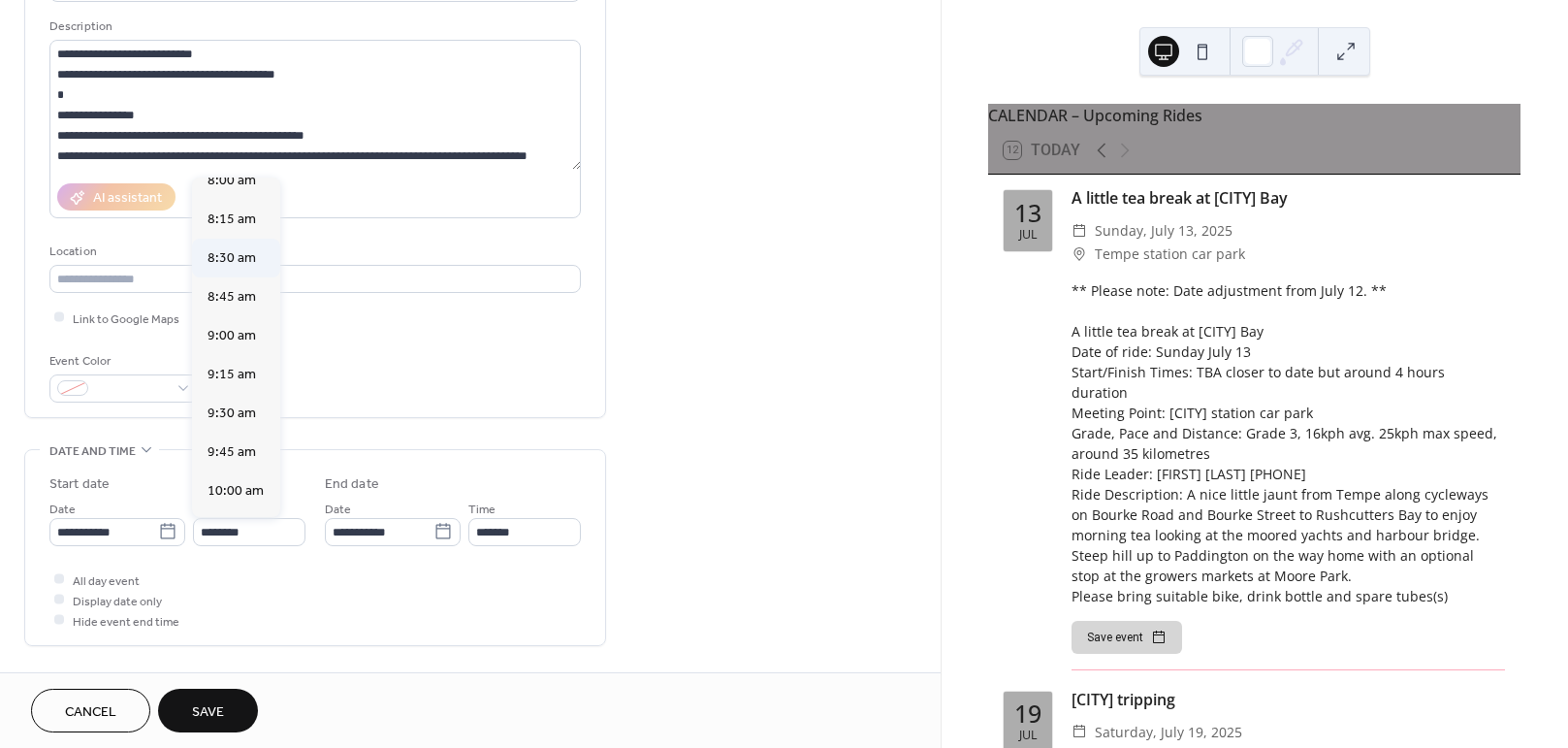 type on "*******" 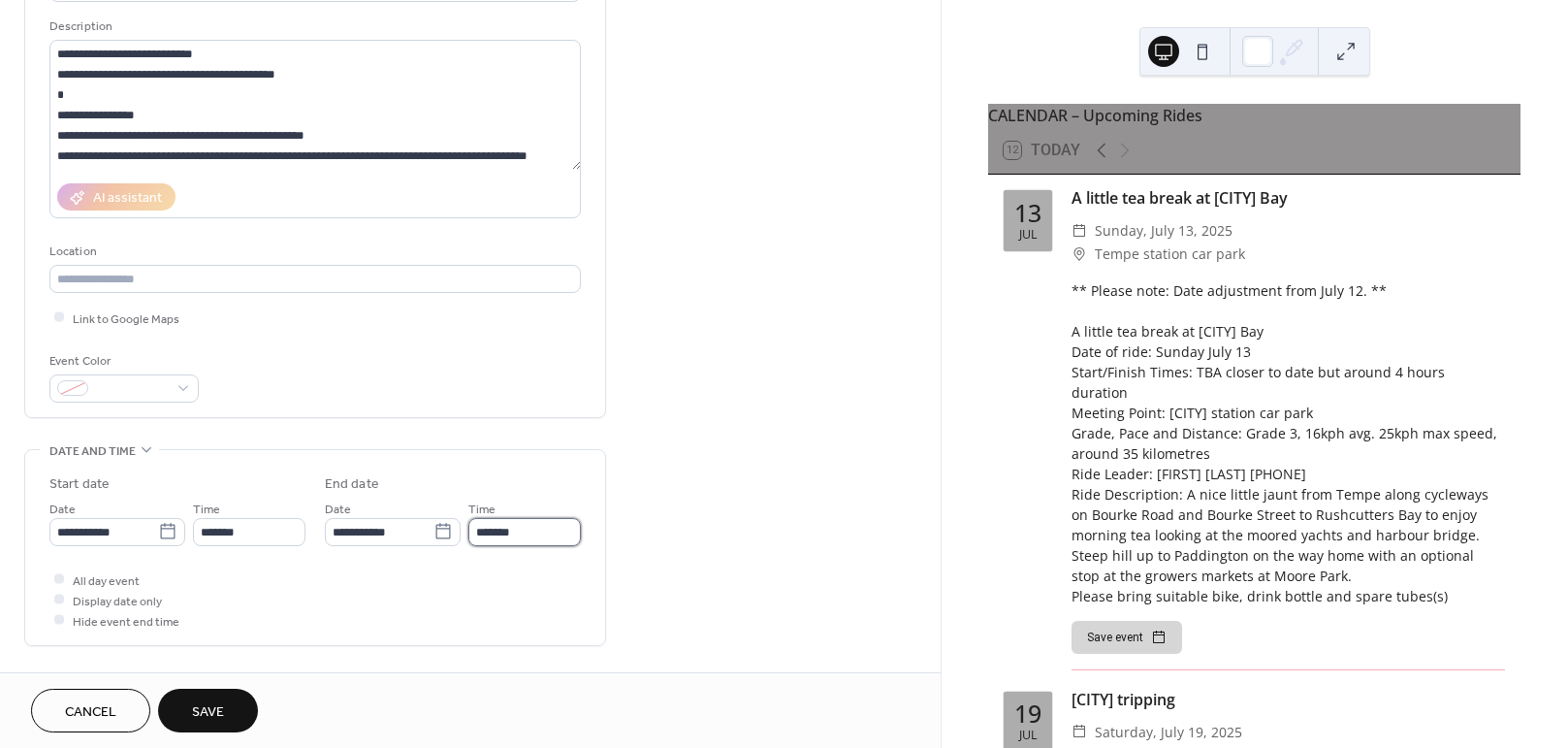 click on "*******" at bounding box center [525, 532] 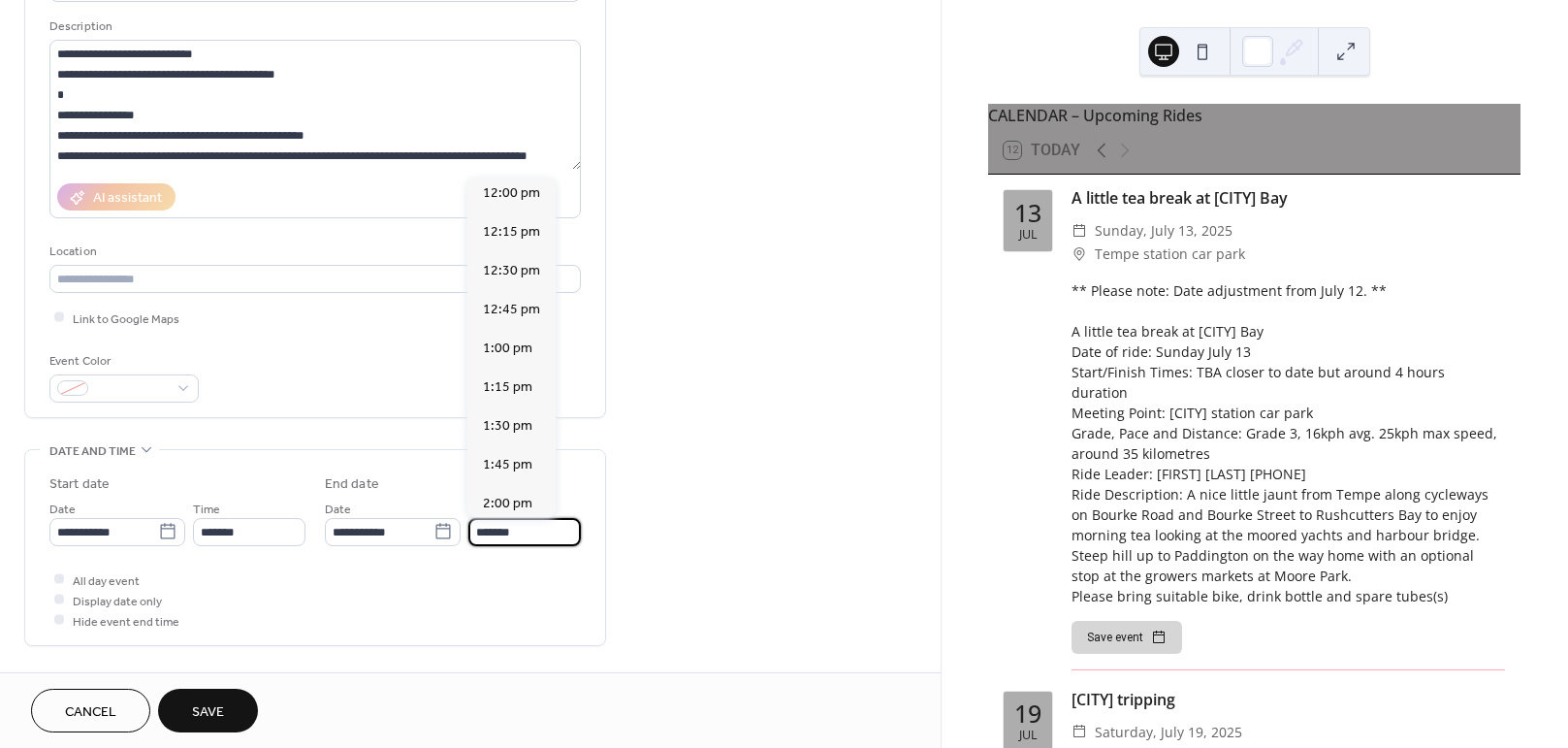 scroll, scrollTop: 546, scrollLeft: 0, axis: vertical 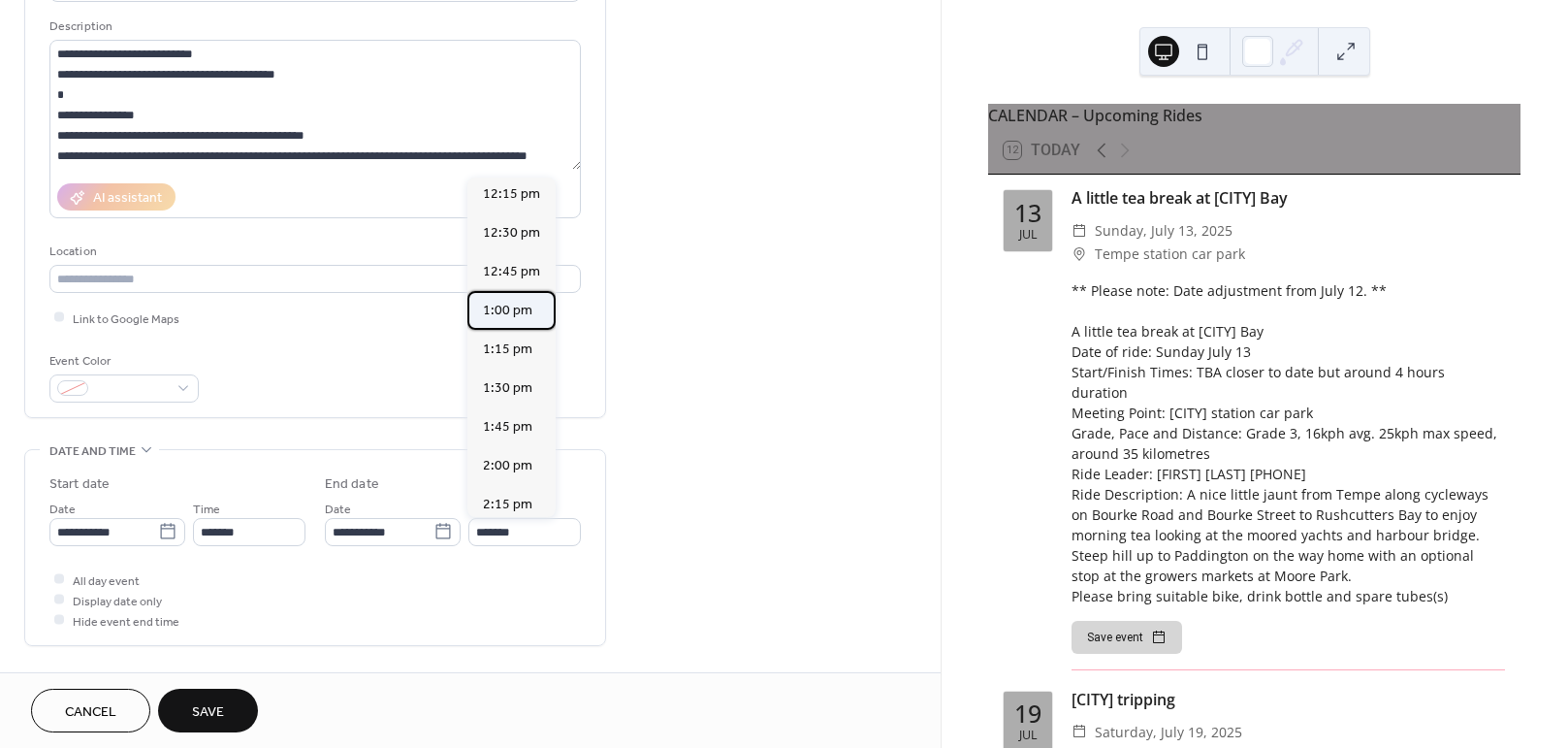 click on "1:00 pm" at bounding box center [507, 309] 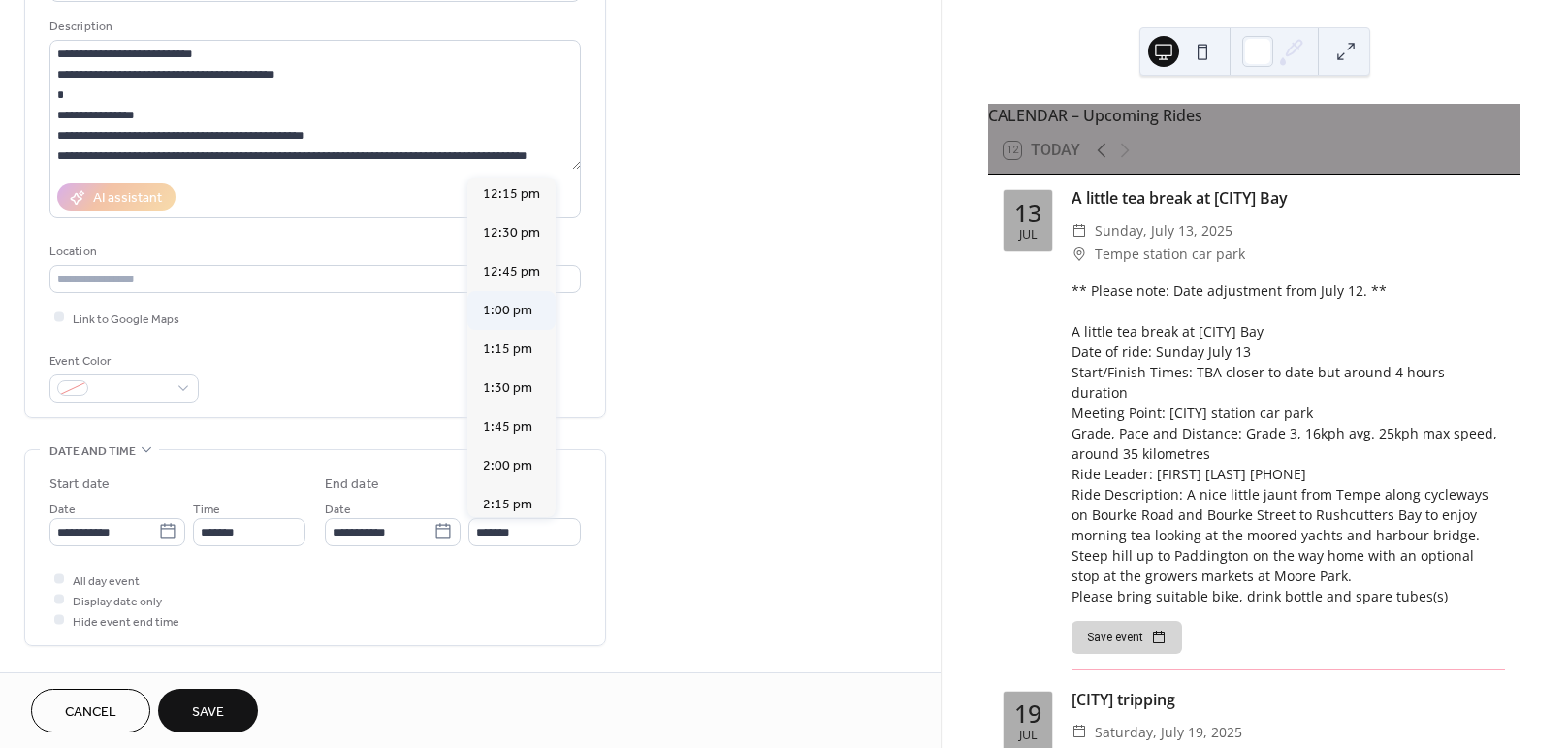 type on "*******" 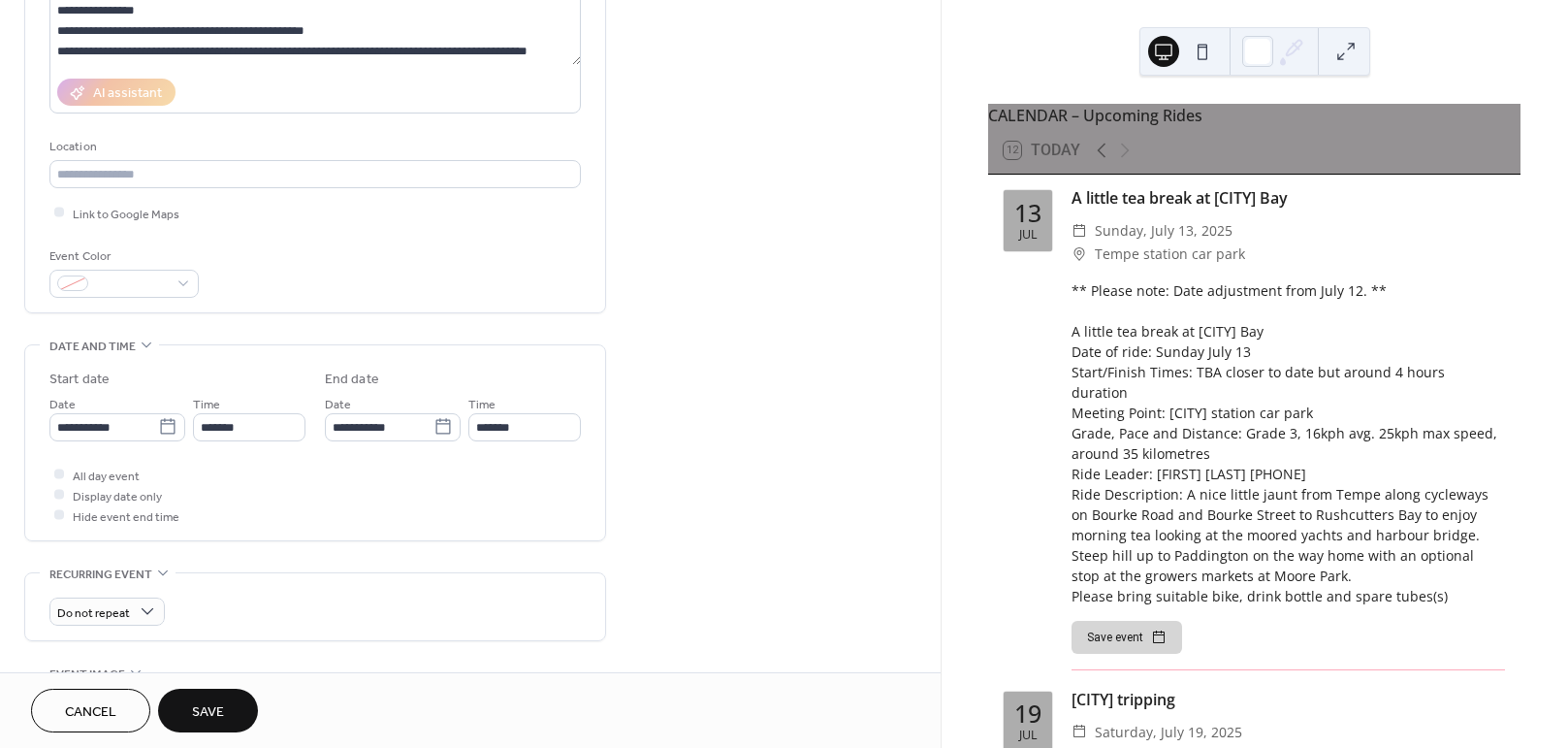 scroll, scrollTop: 251, scrollLeft: 0, axis: vertical 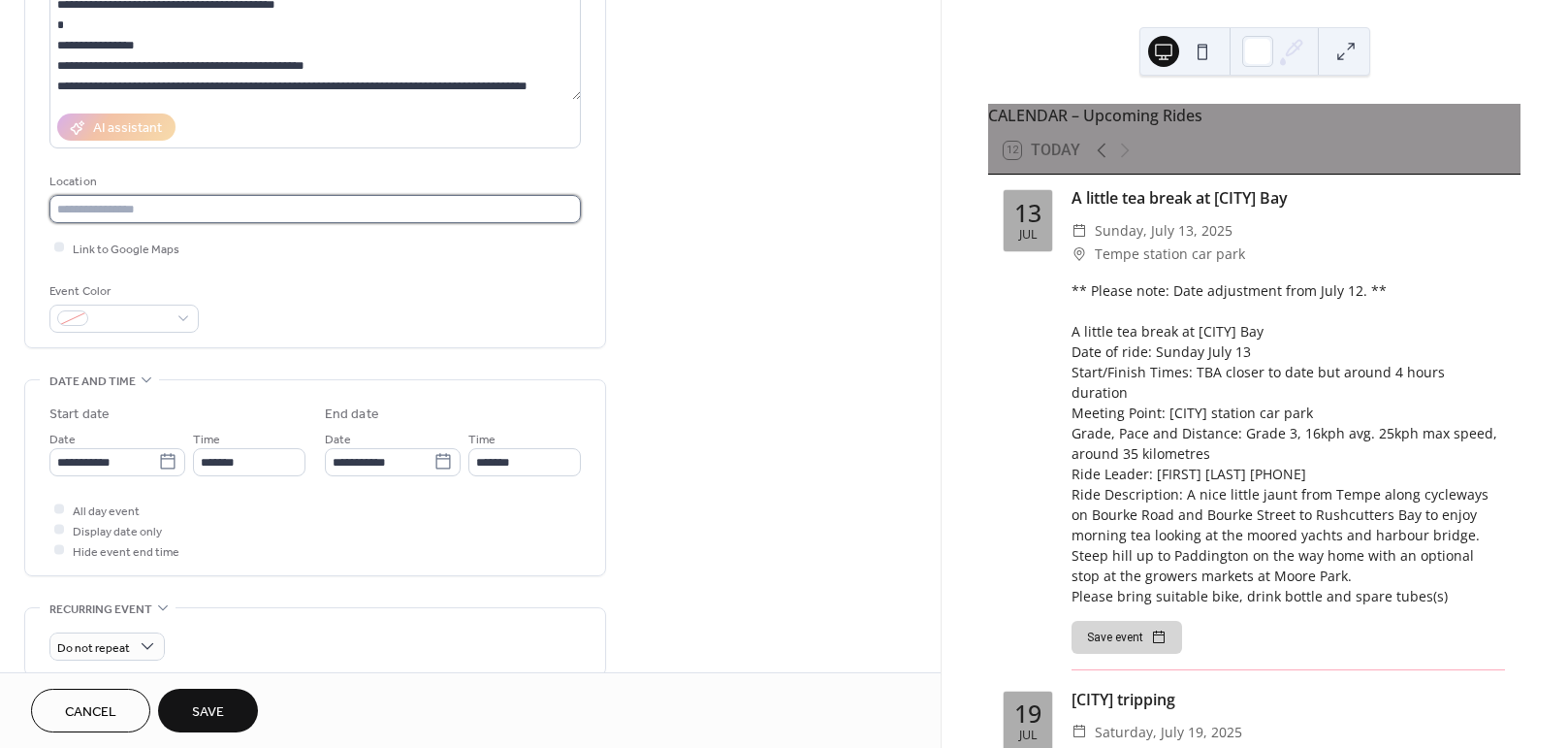 click at bounding box center (315, 209) 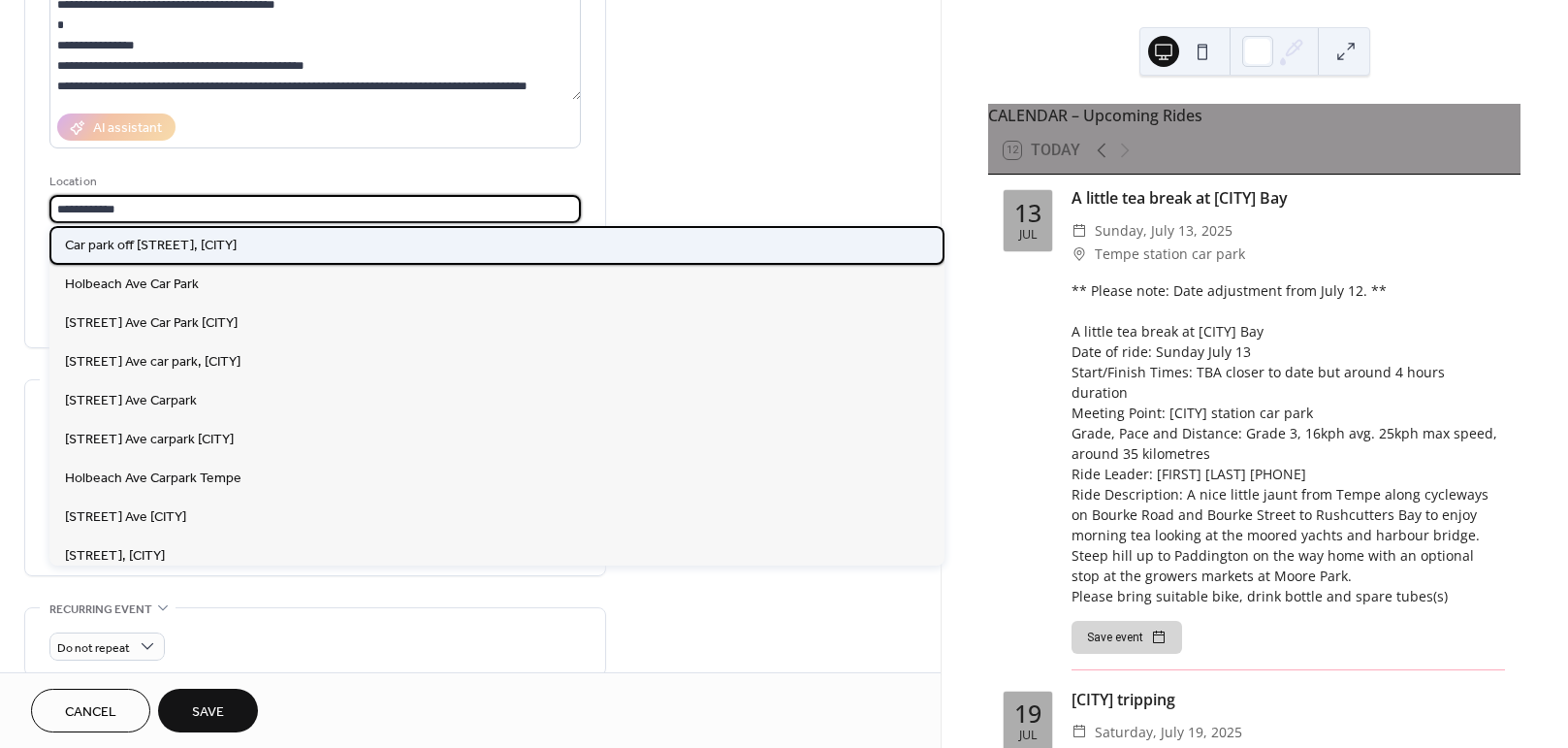 click on "Car park off [STREET], [CITY]" at bounding box center (150, 245) 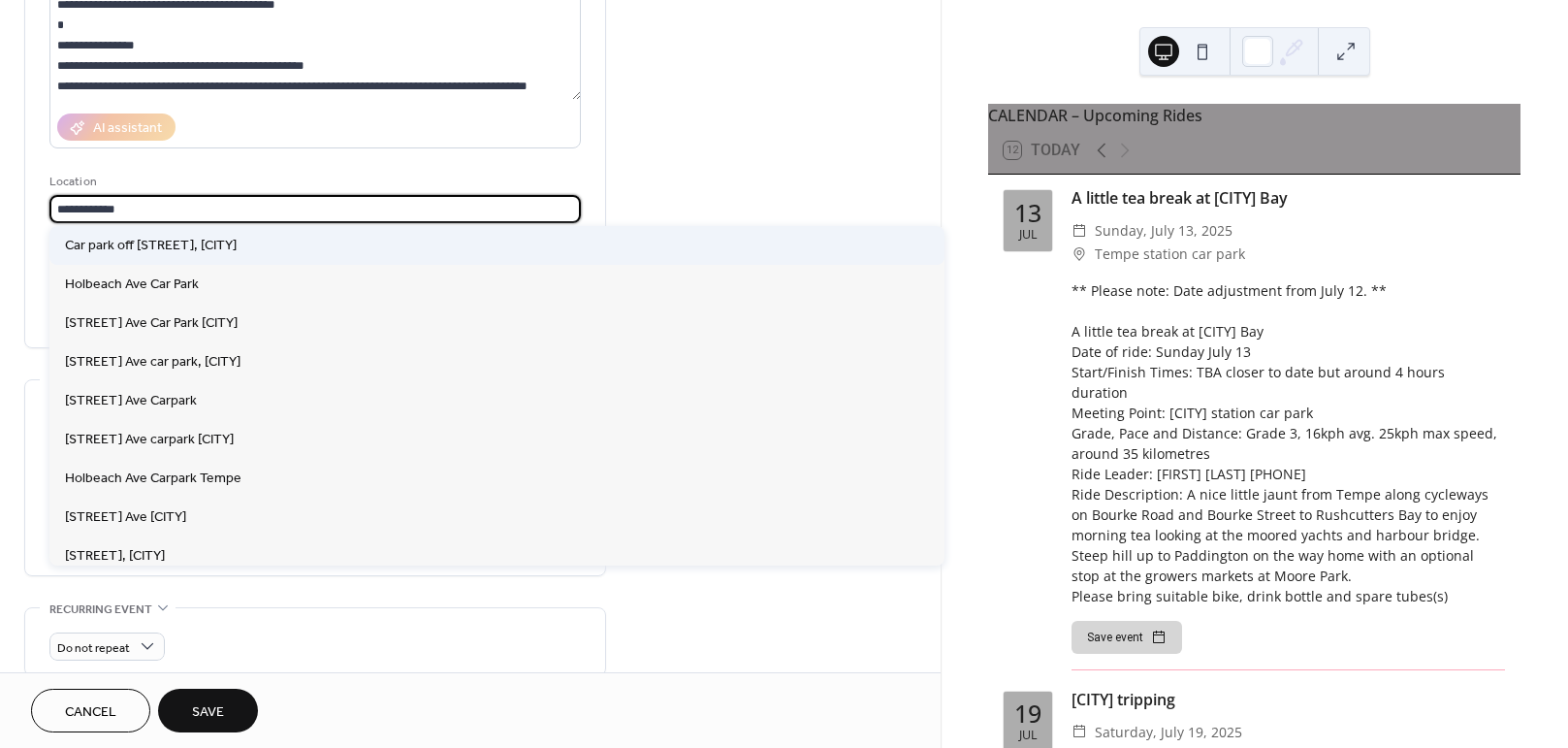 type on "**********" 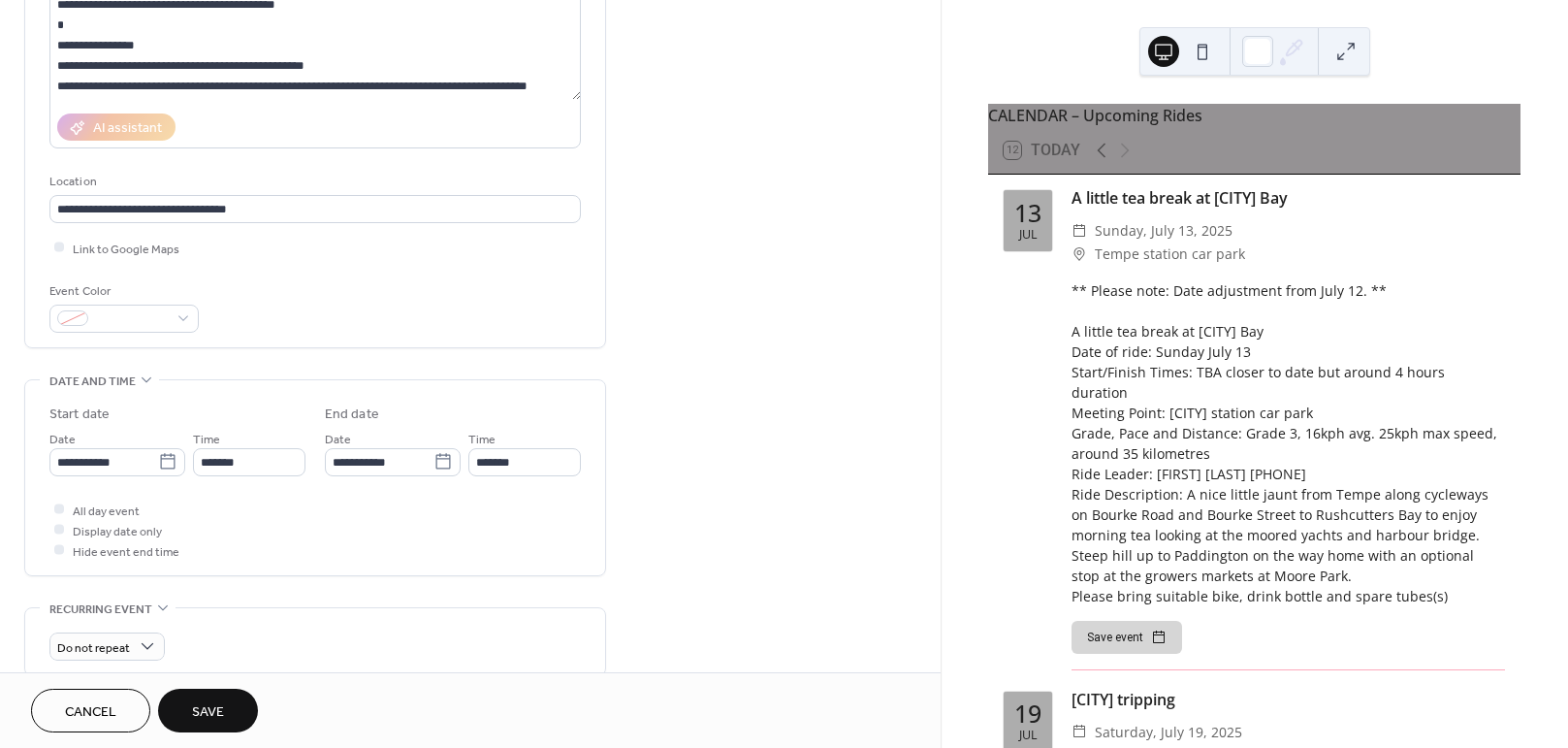 click on "Save" at bounding box center [208, 712] 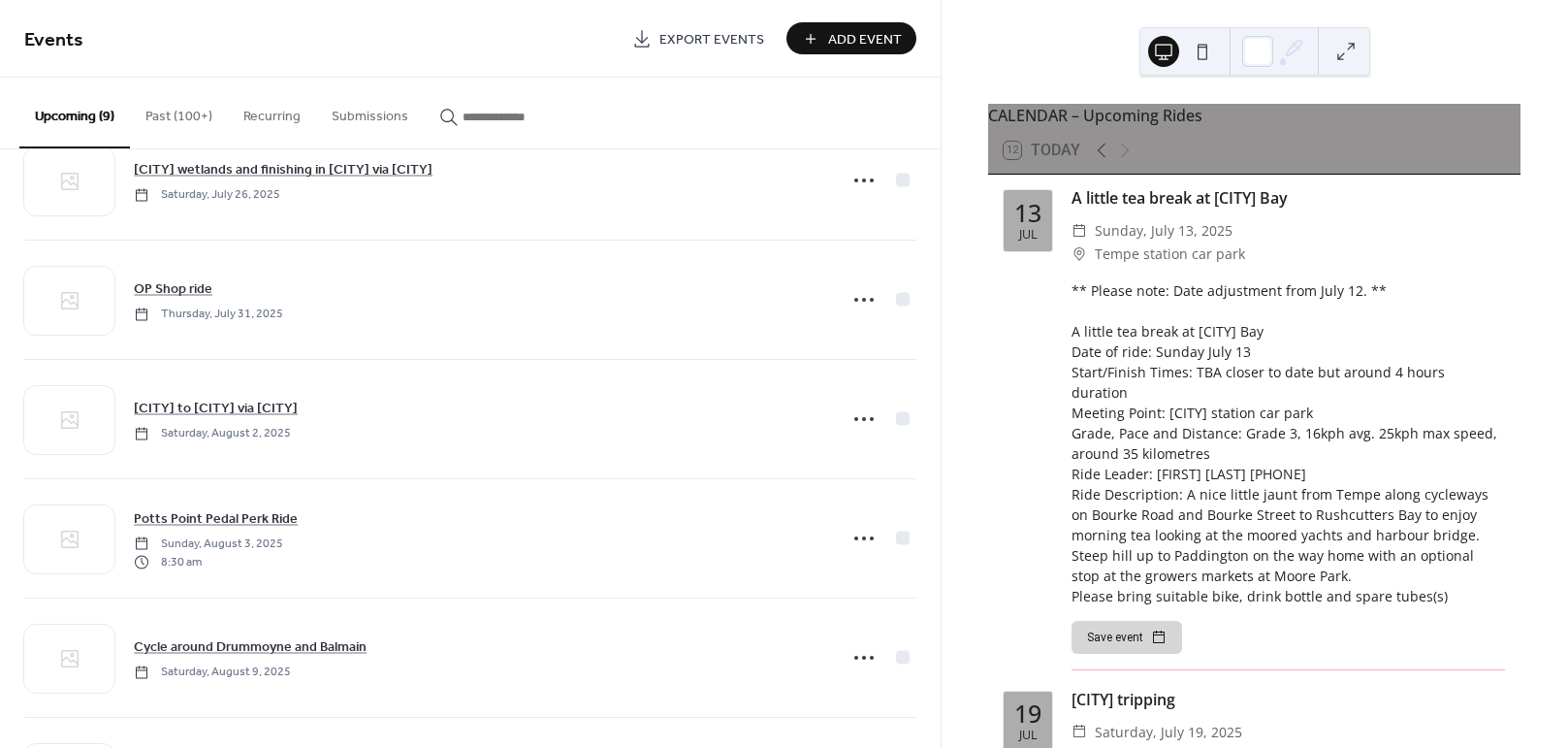 scroll, scrollTop: 531, scrollLeft: 0, axis: vertical 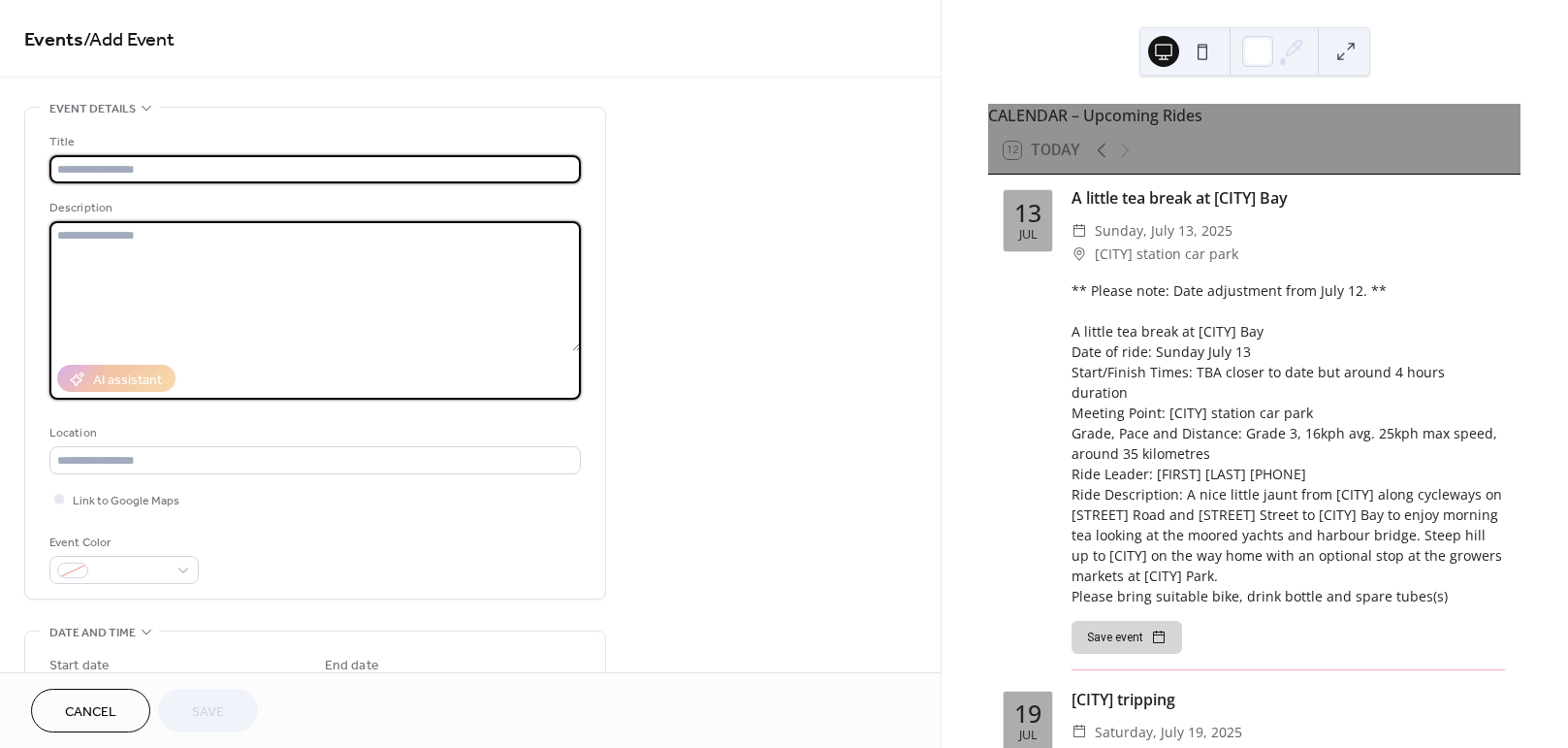 click at bounding box center (315, 286) 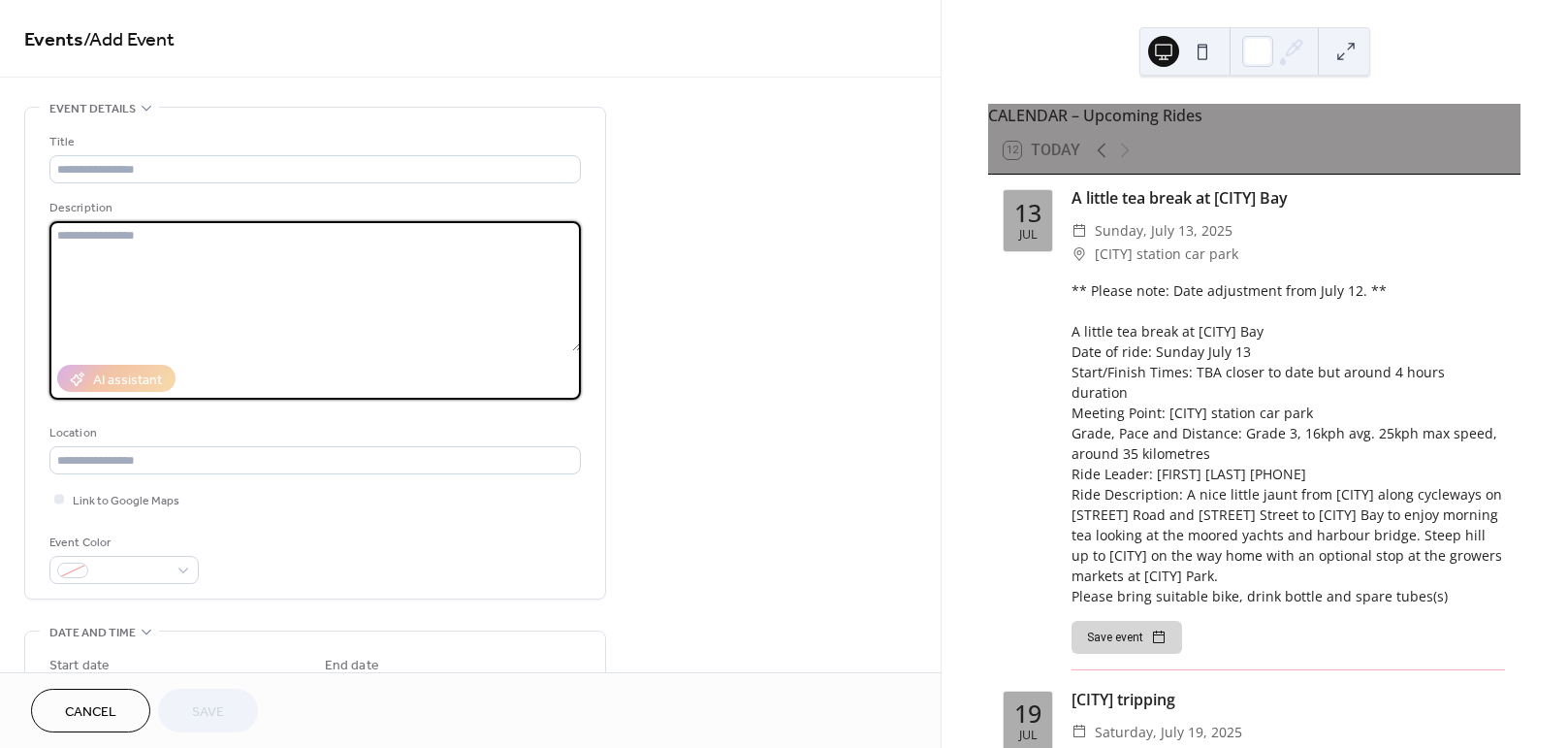 paste on "**********" 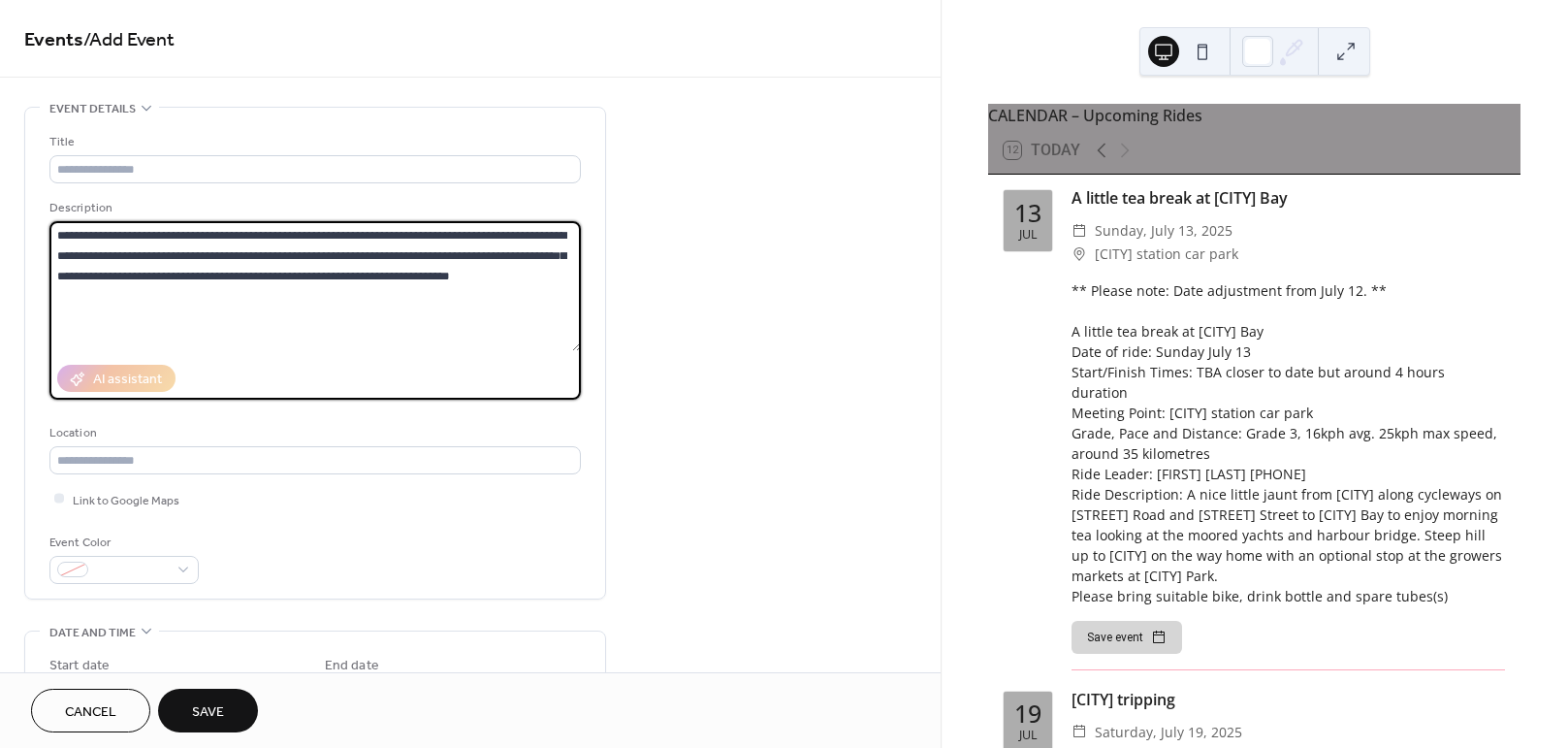 drag, startPoint x: 196, startPoint y: 236, endPoint x: 13, endPoint y: 231, distance: 183.06829 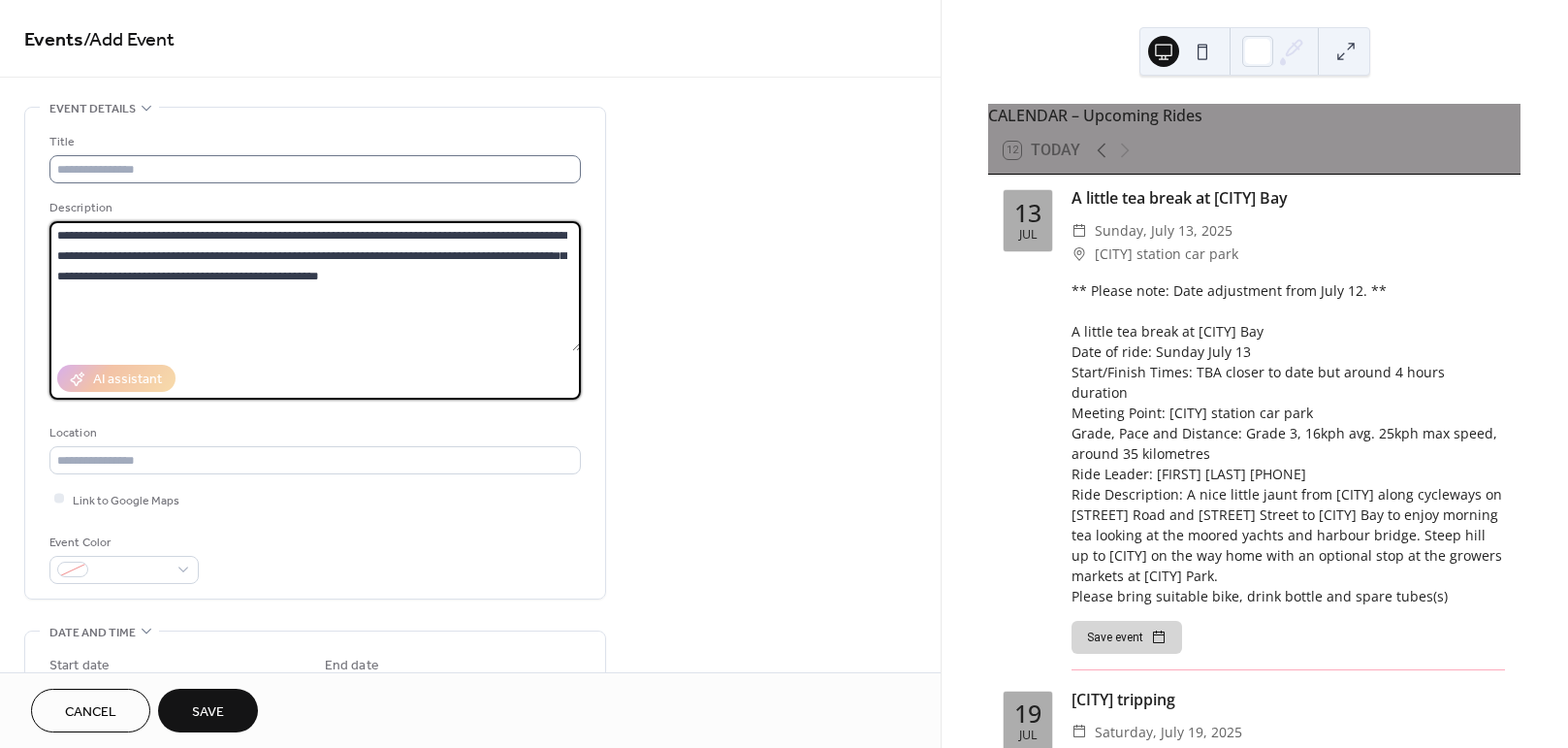 type on "**********" 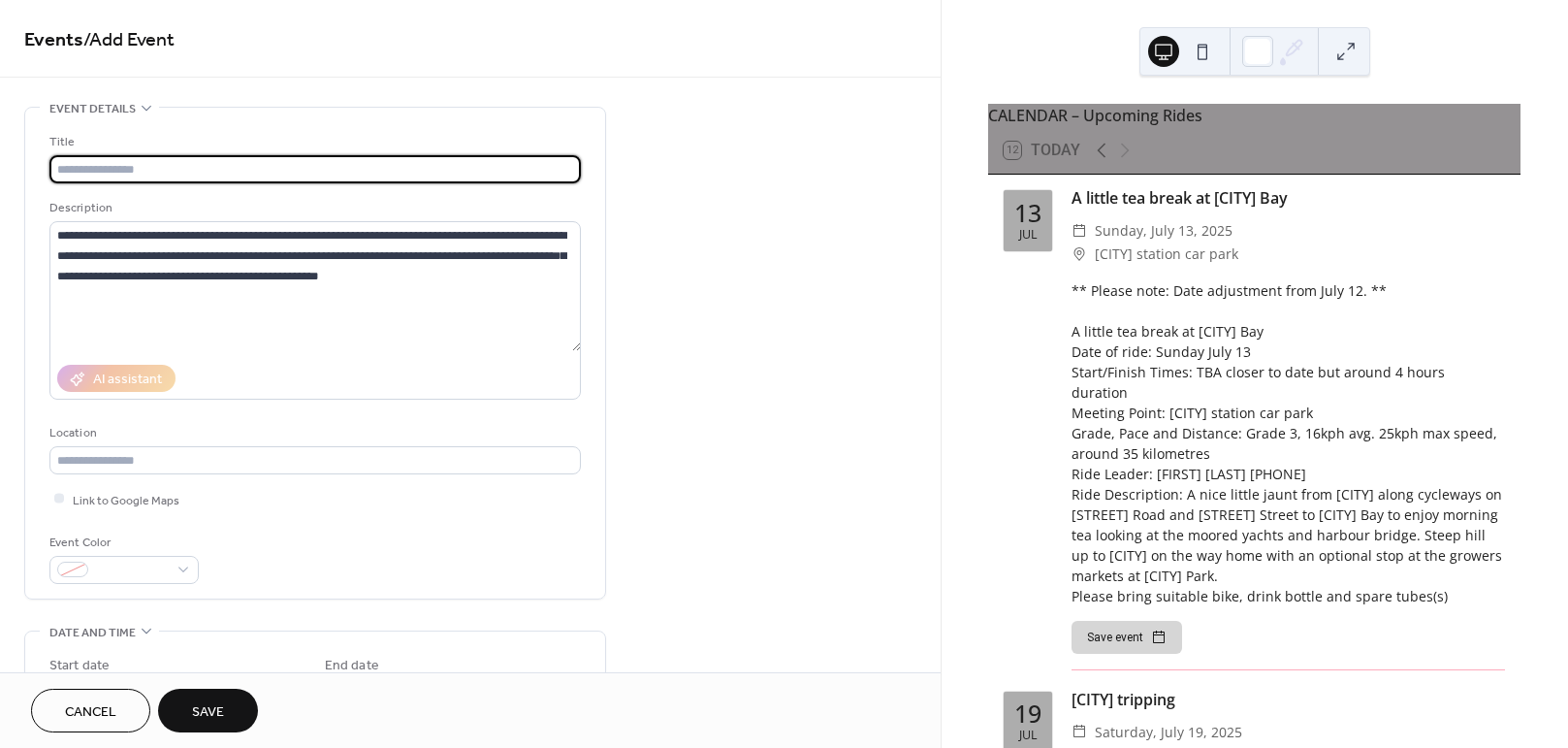 click at bounding box center [315, 169] 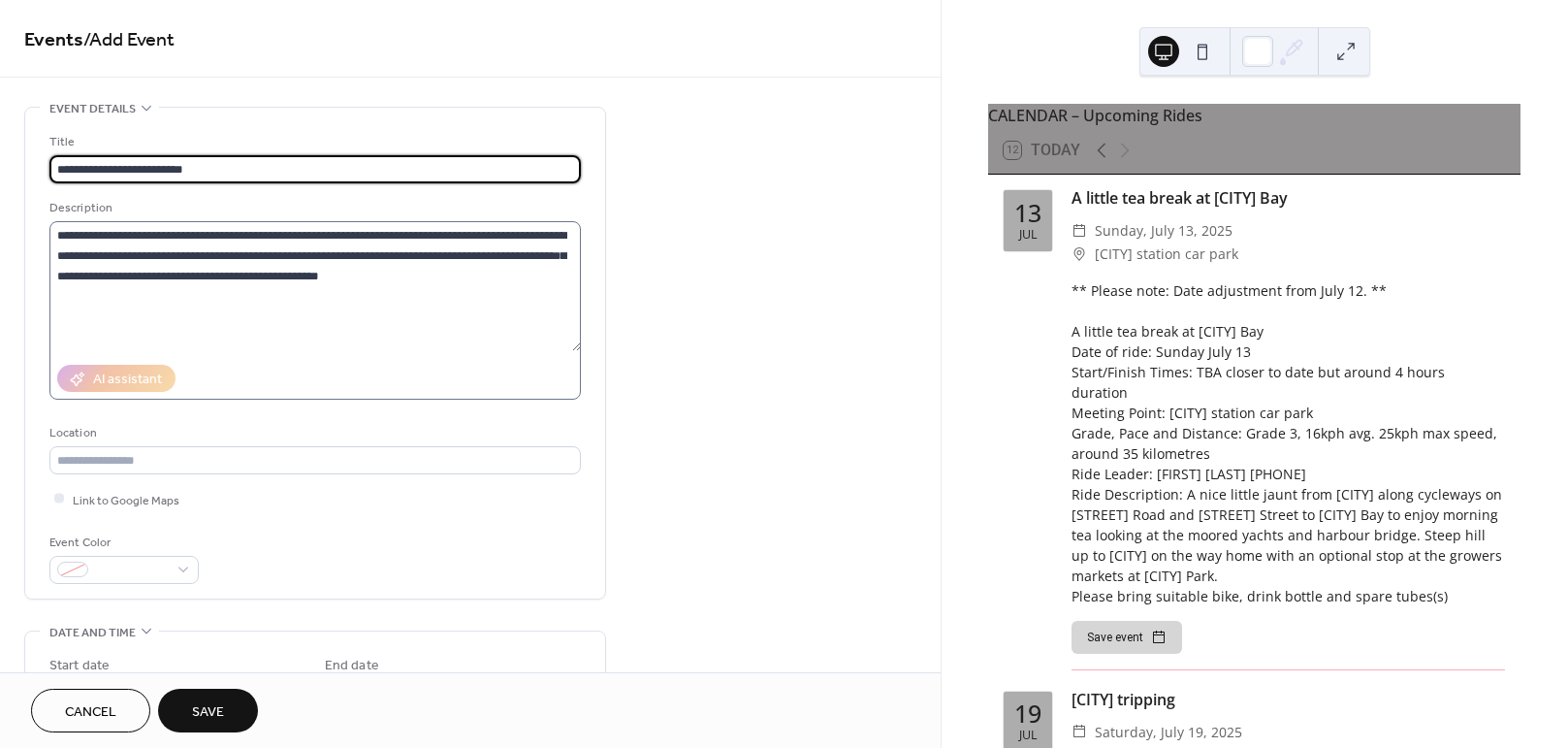 type on "**********" 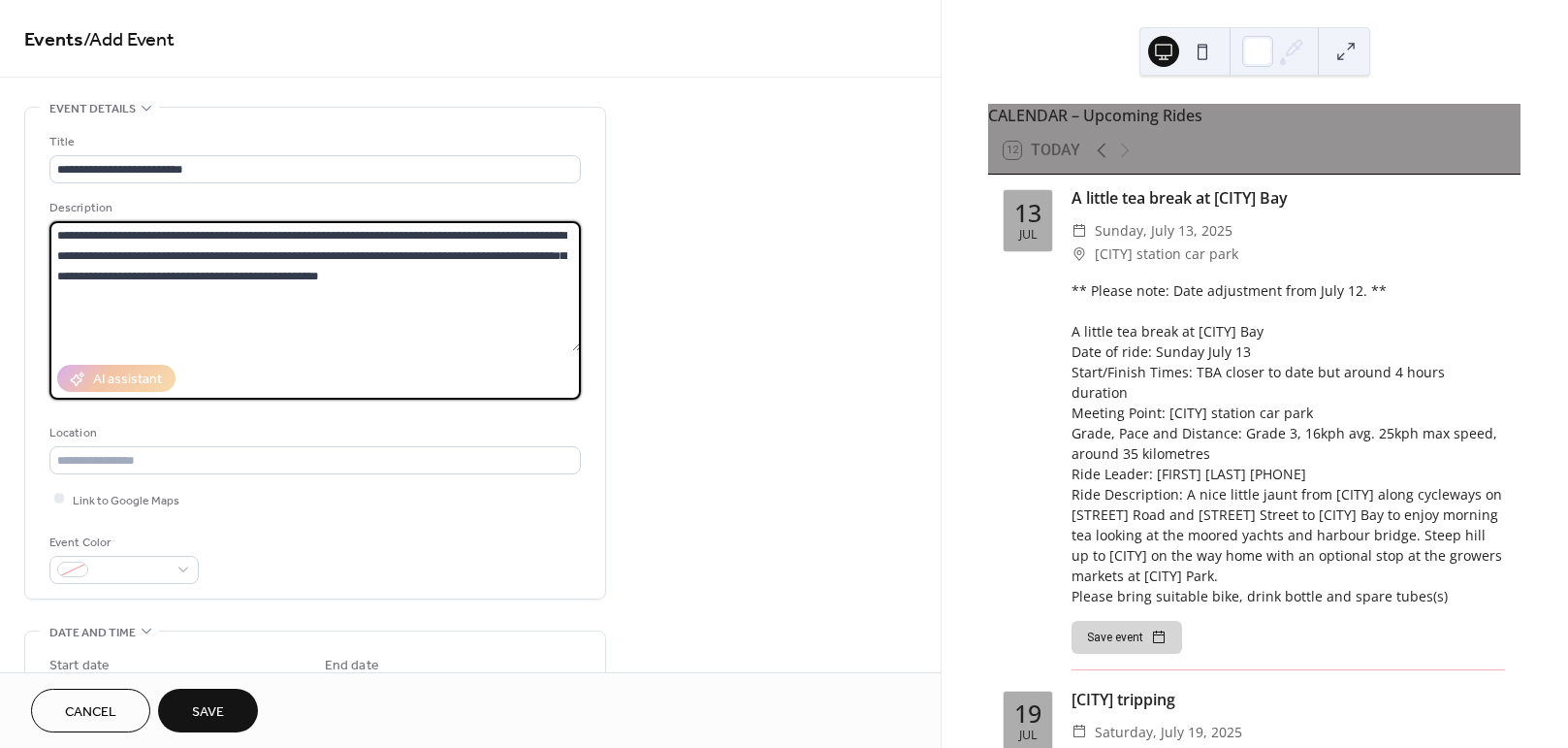 drag, startPoint x: 112, startPoint y: 231, endPoint x: -25, endPoint y: 231, distance: 137 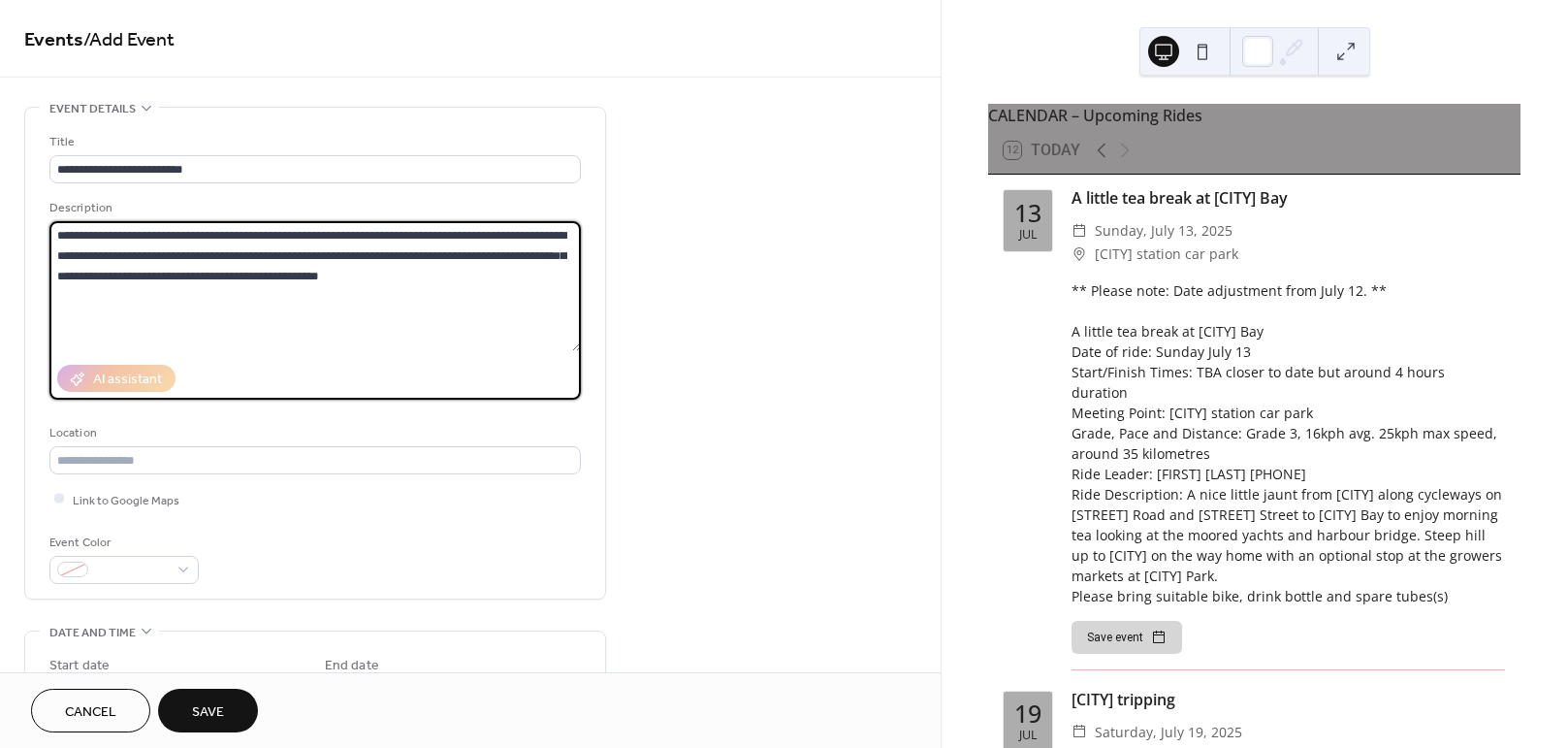 click on "**********" at bounding box center (784, 374) 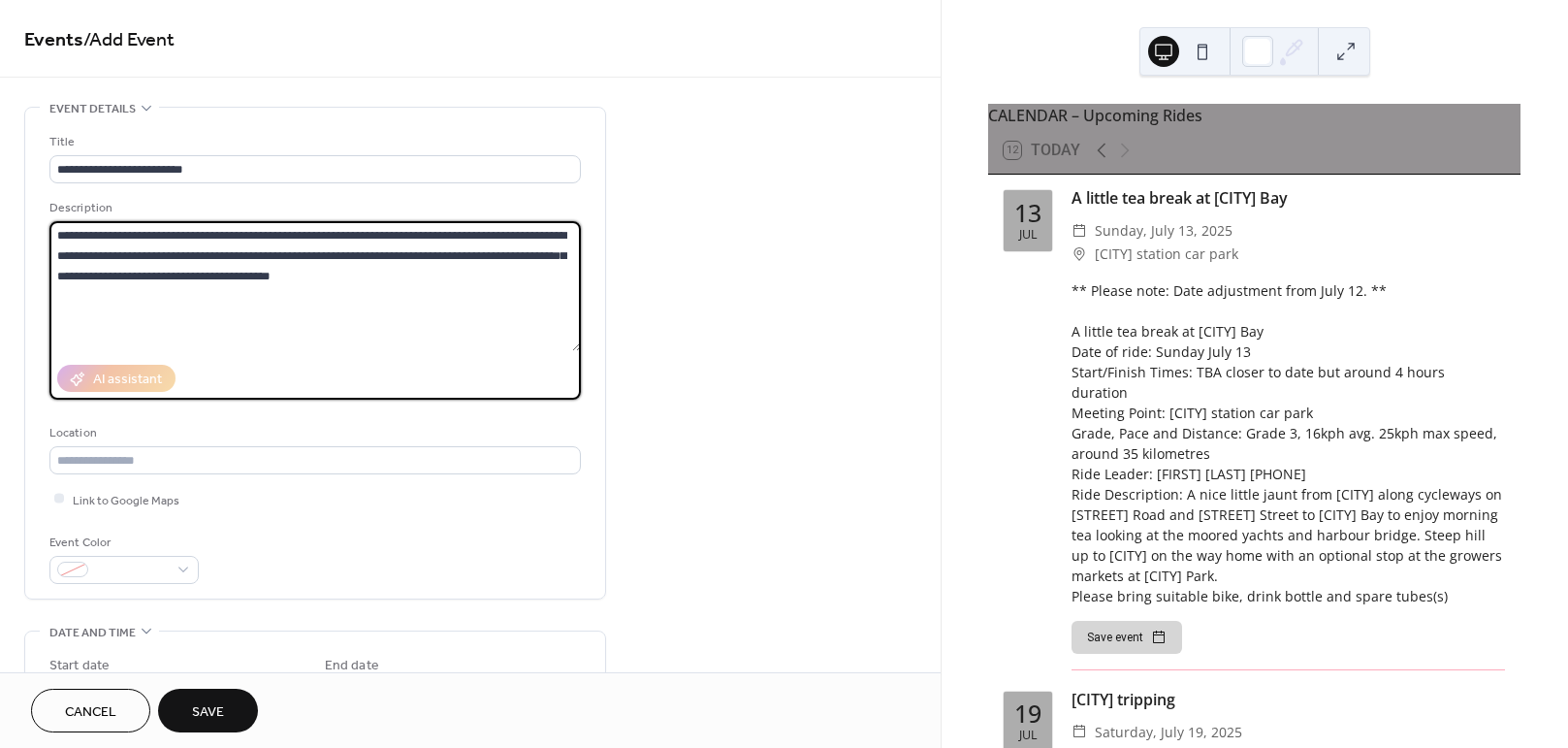 click on "**********" at bounding box center [315, 286] 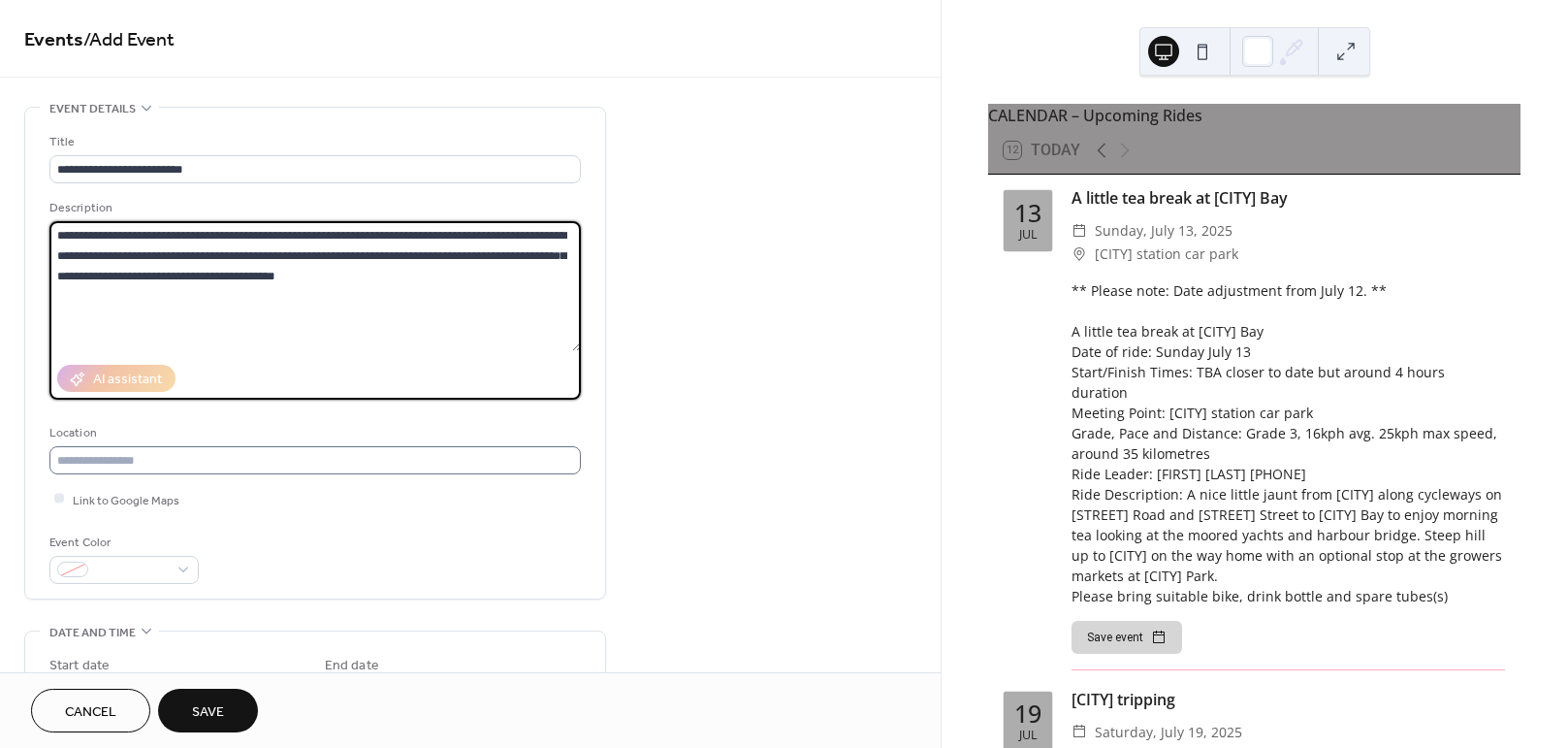 type on "**********" 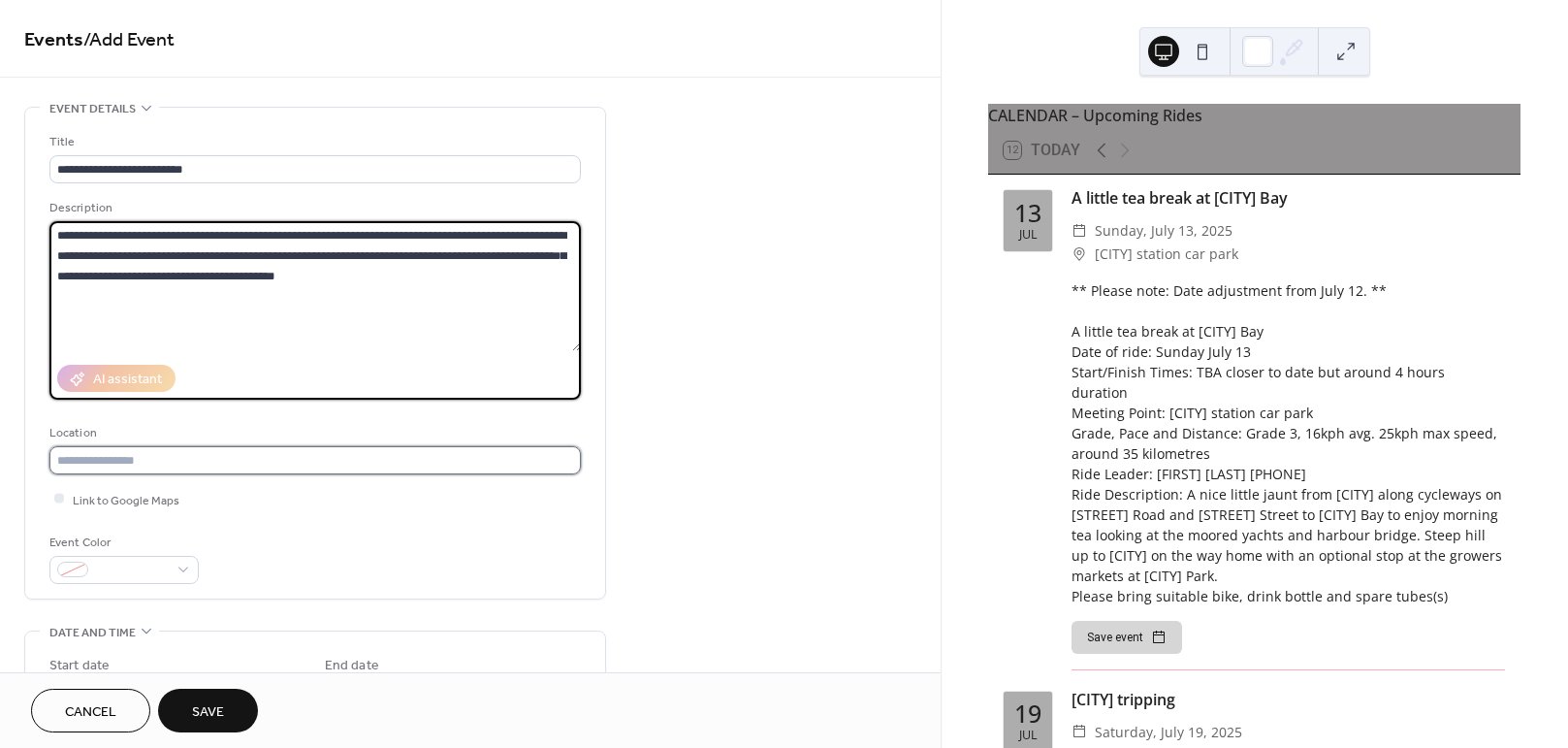 click at bounding box center (315, 460) 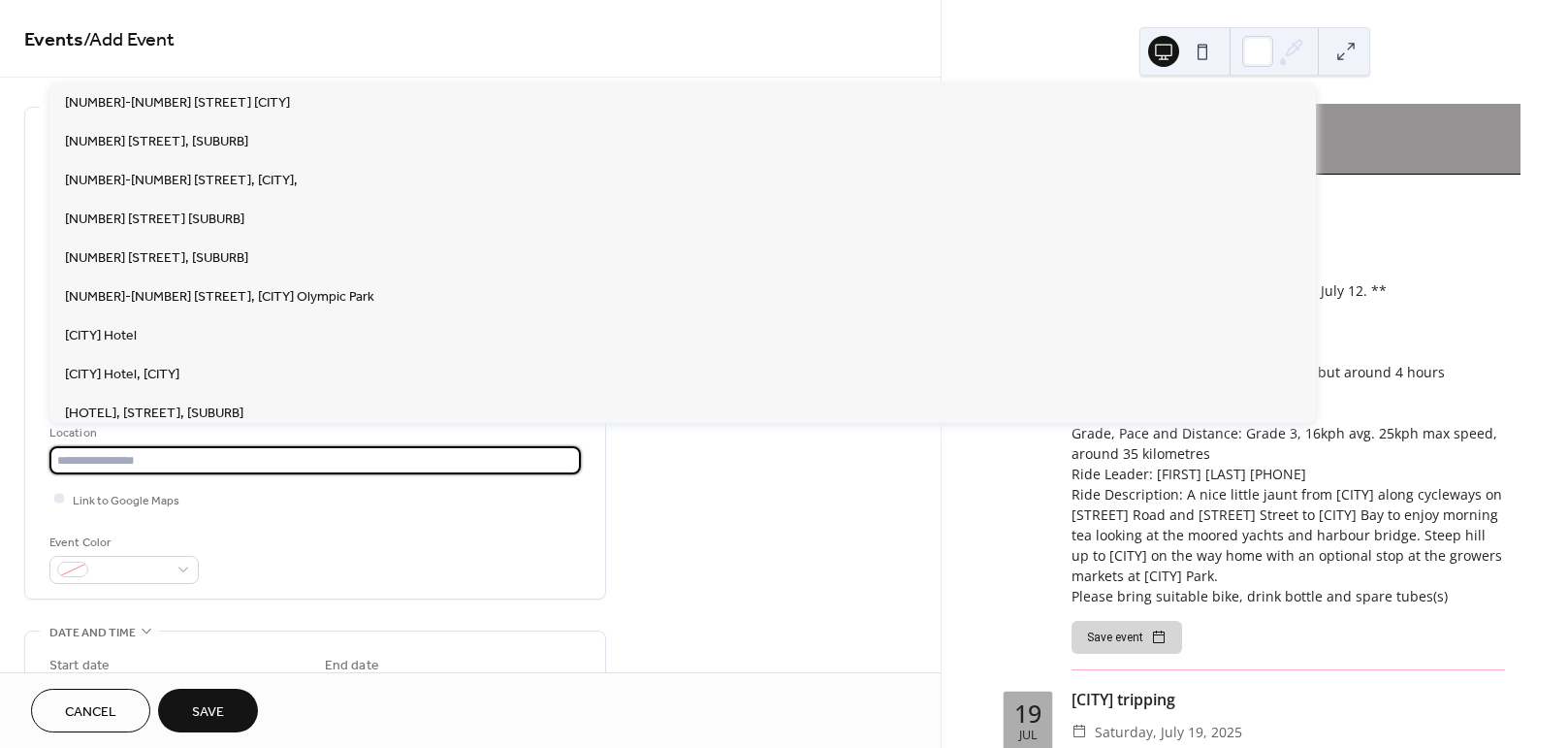 click at bounding box center (315, 460) 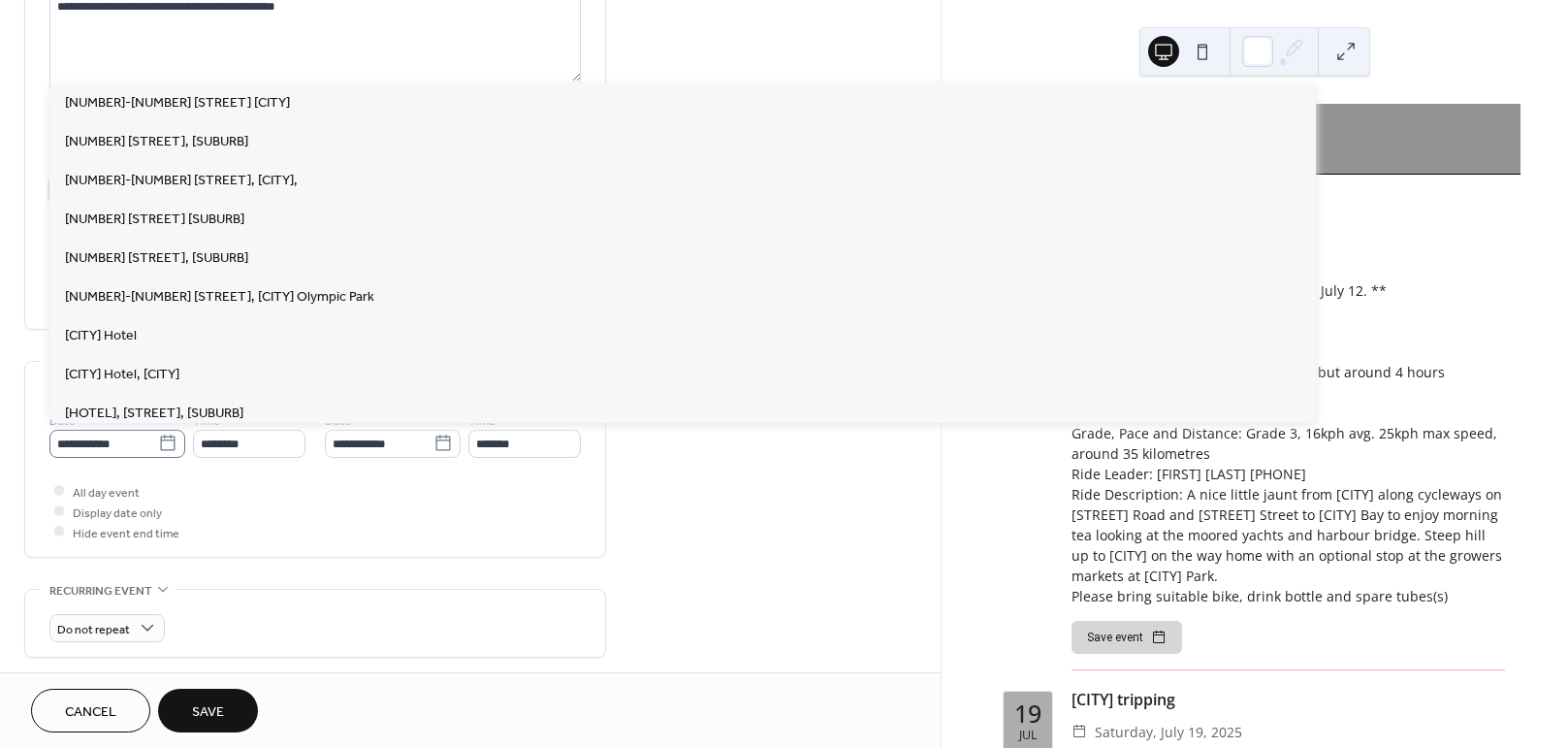 scroll, scrollTop: 273, scrollLeft: 0, axis: vertical 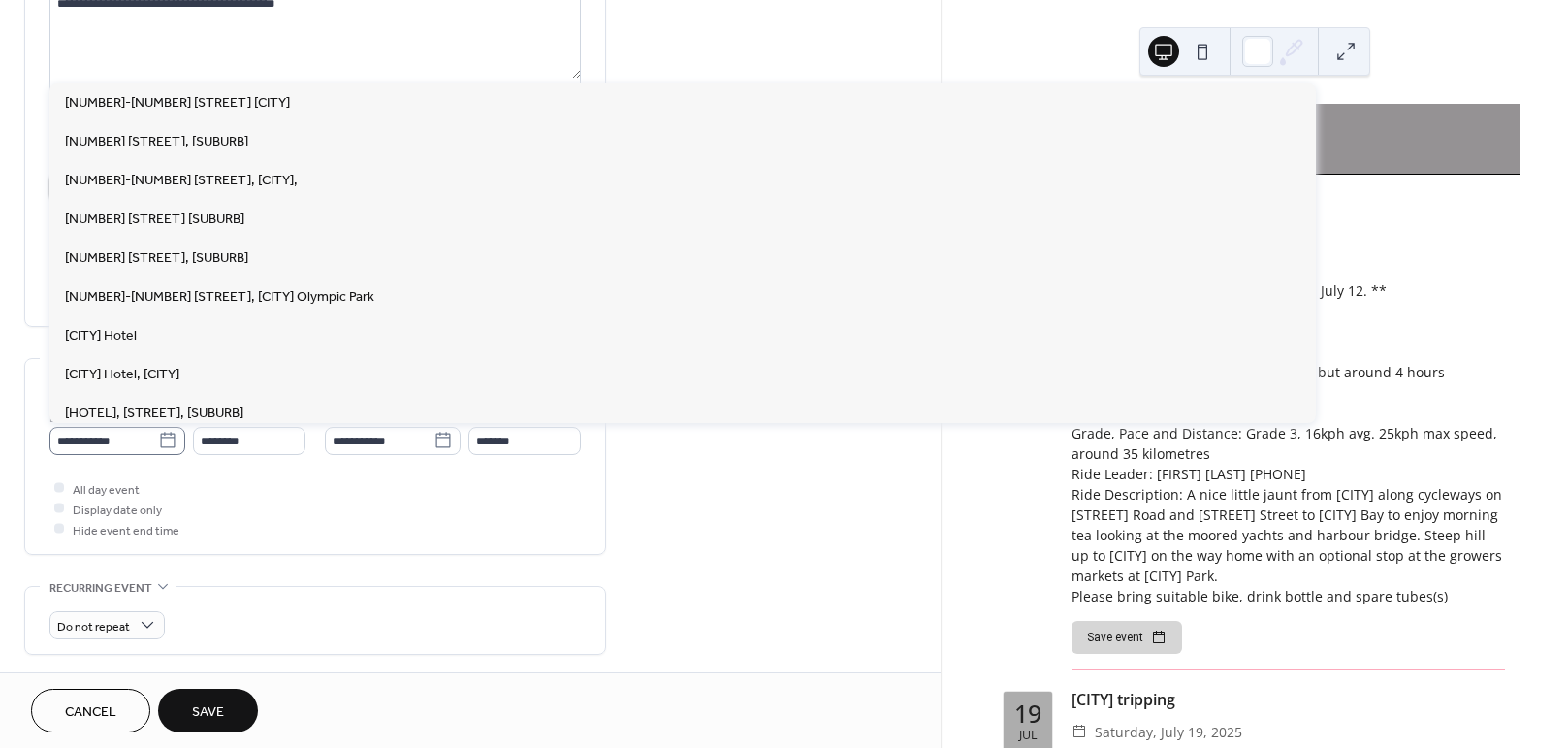 click 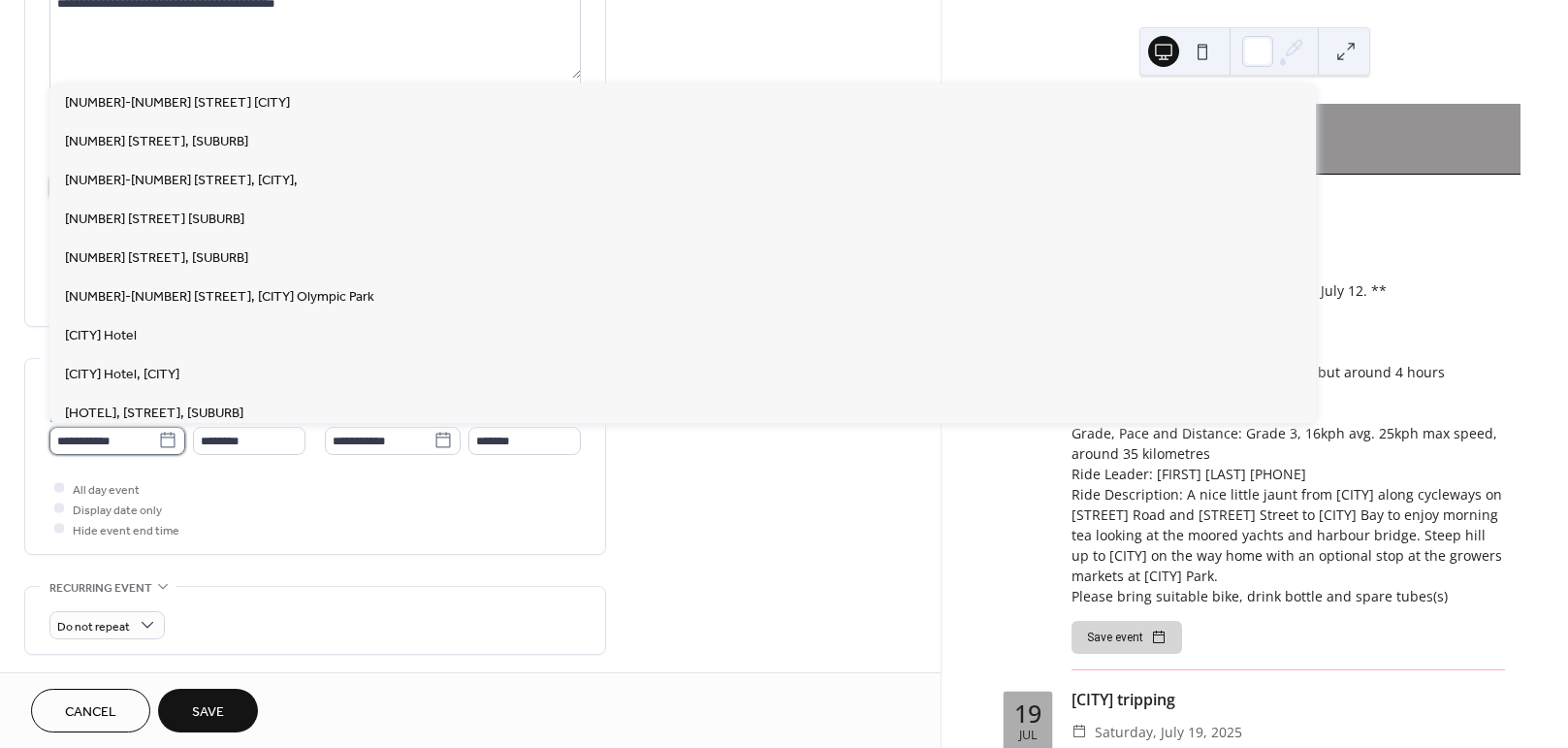 click on "**********" at bounding box center [104, 440] 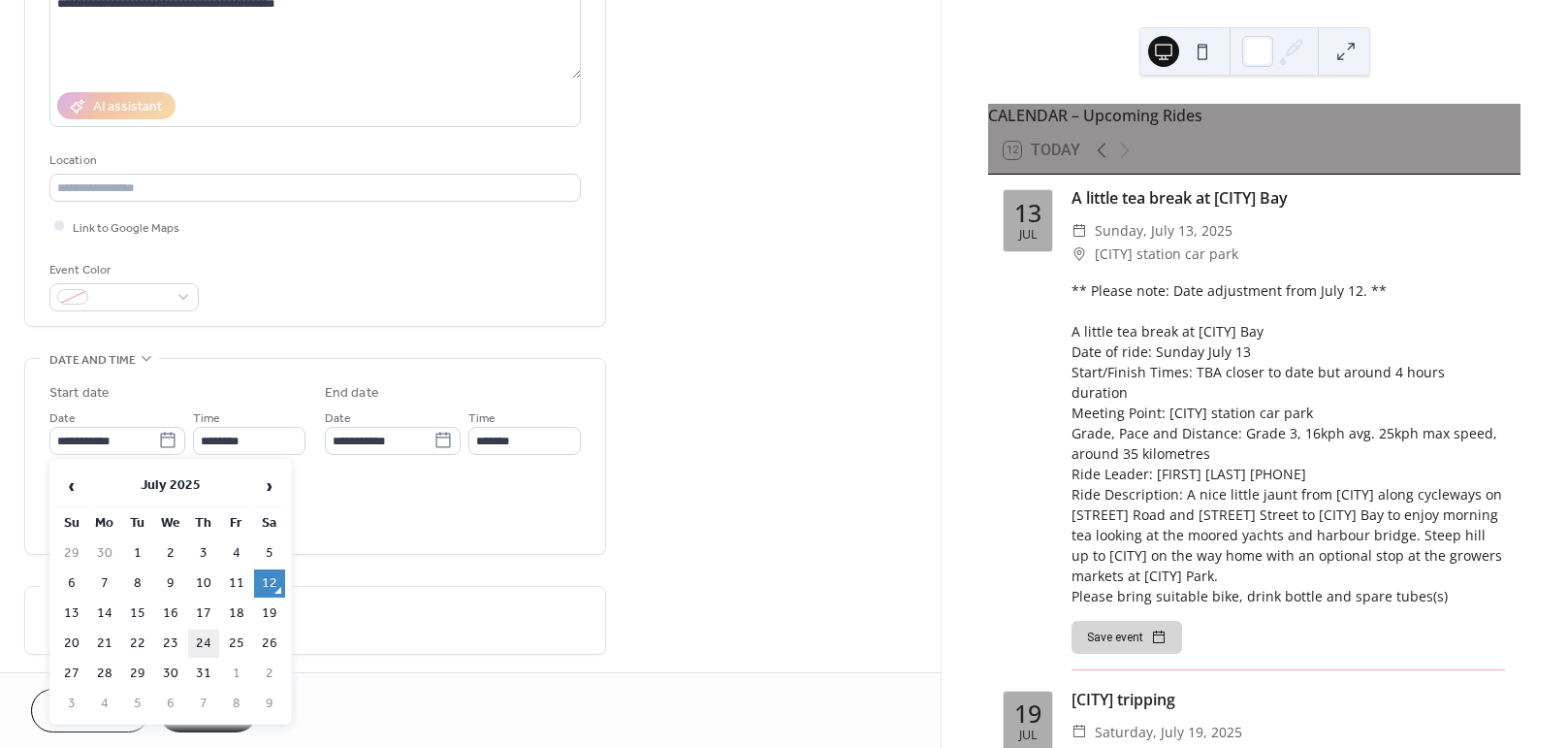 click on "24" at bounding box center [204, 643] 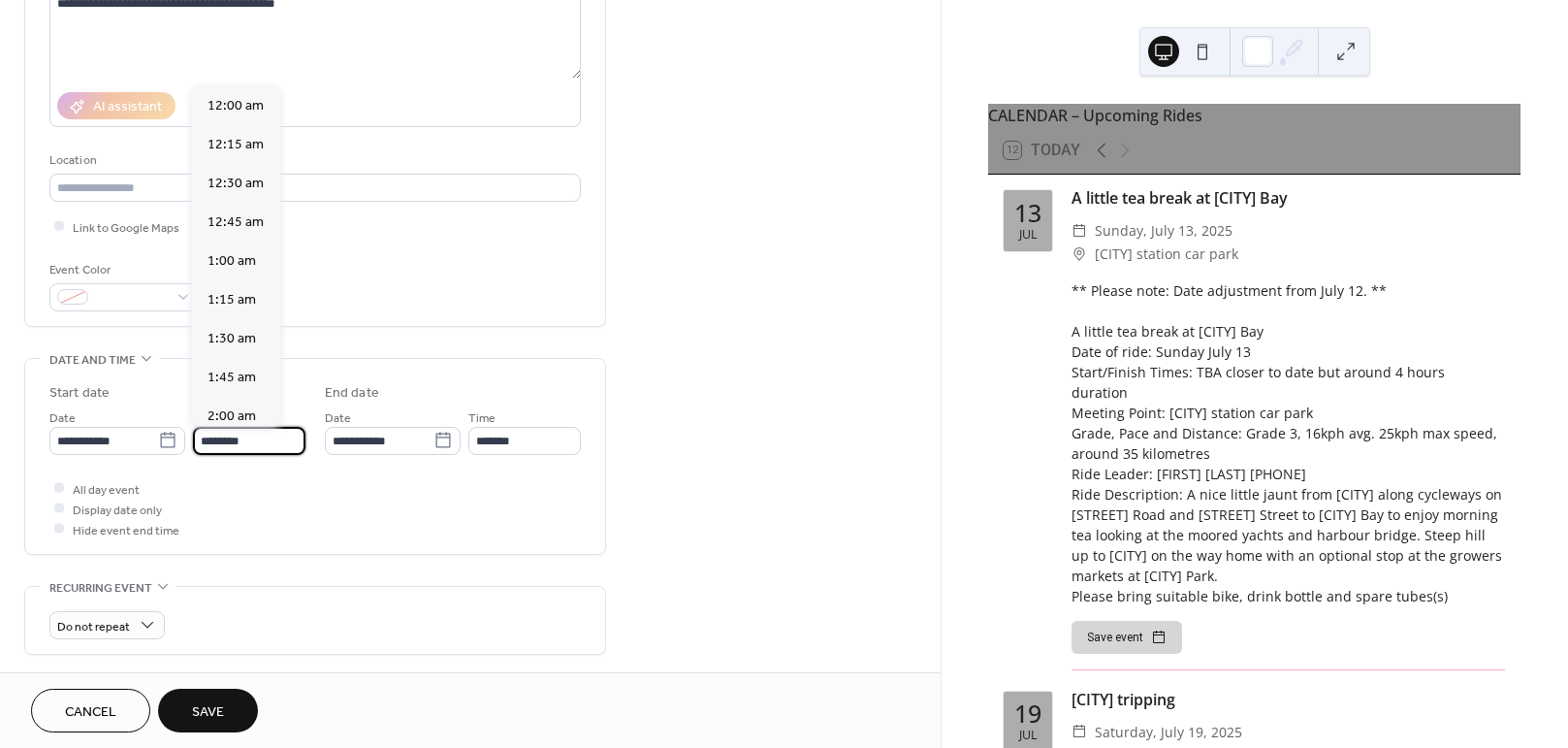 click on "********" at bounding box center (249, 440) 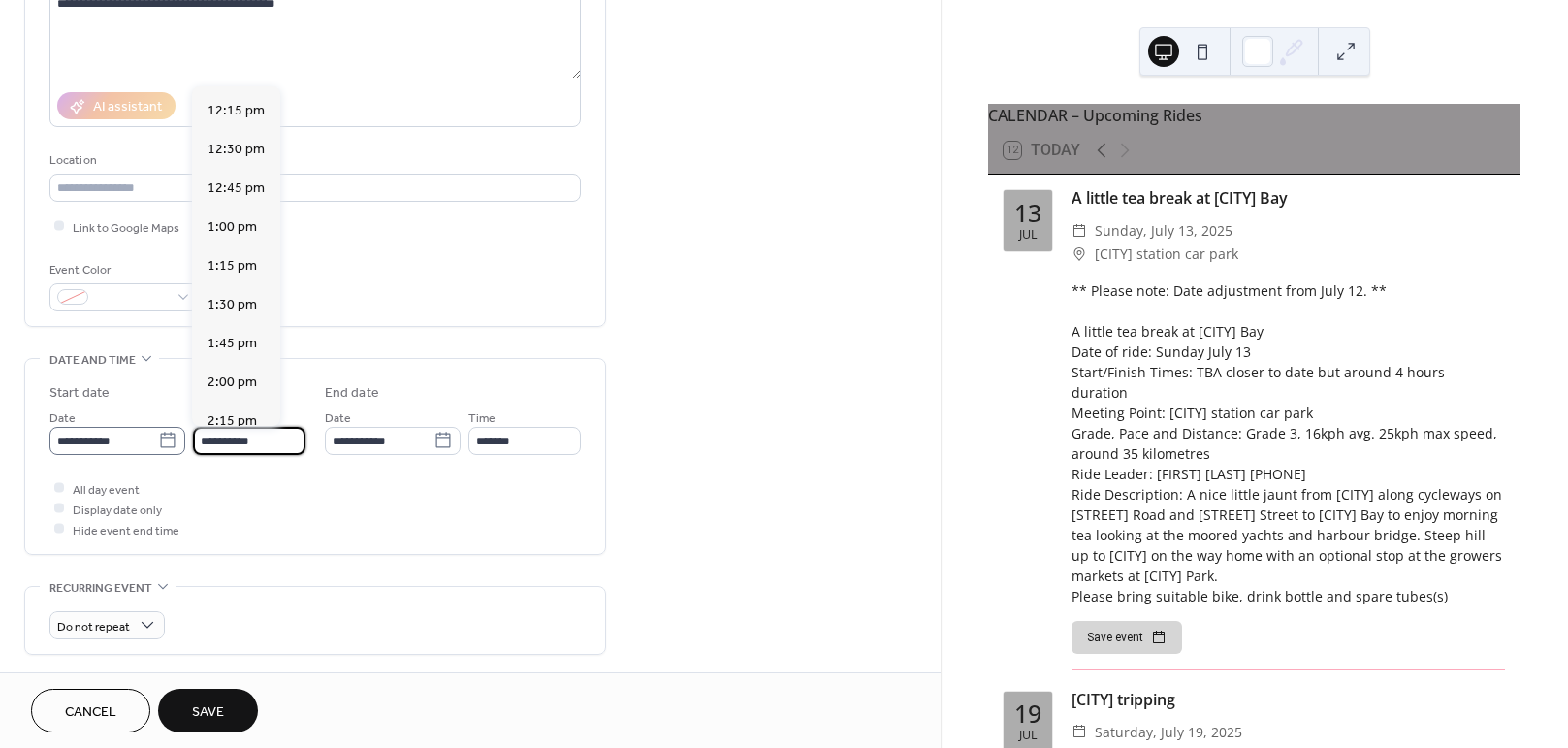 drag, startPoint x: 288, startPoint y: 432, endPoint x: 70, endPoint y: 433, distance: 218.00229 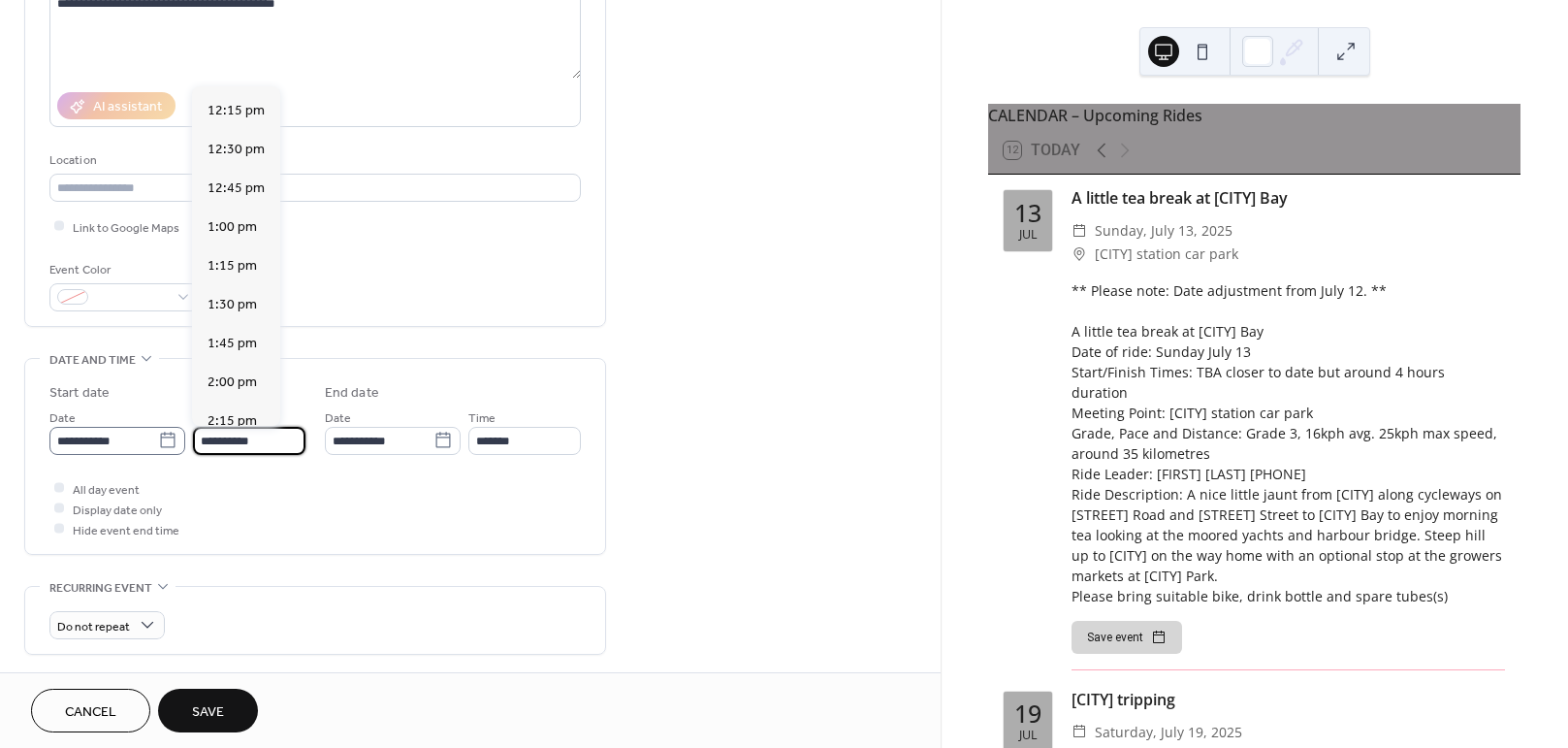 click on "**********" at bounding box center (177, 431) 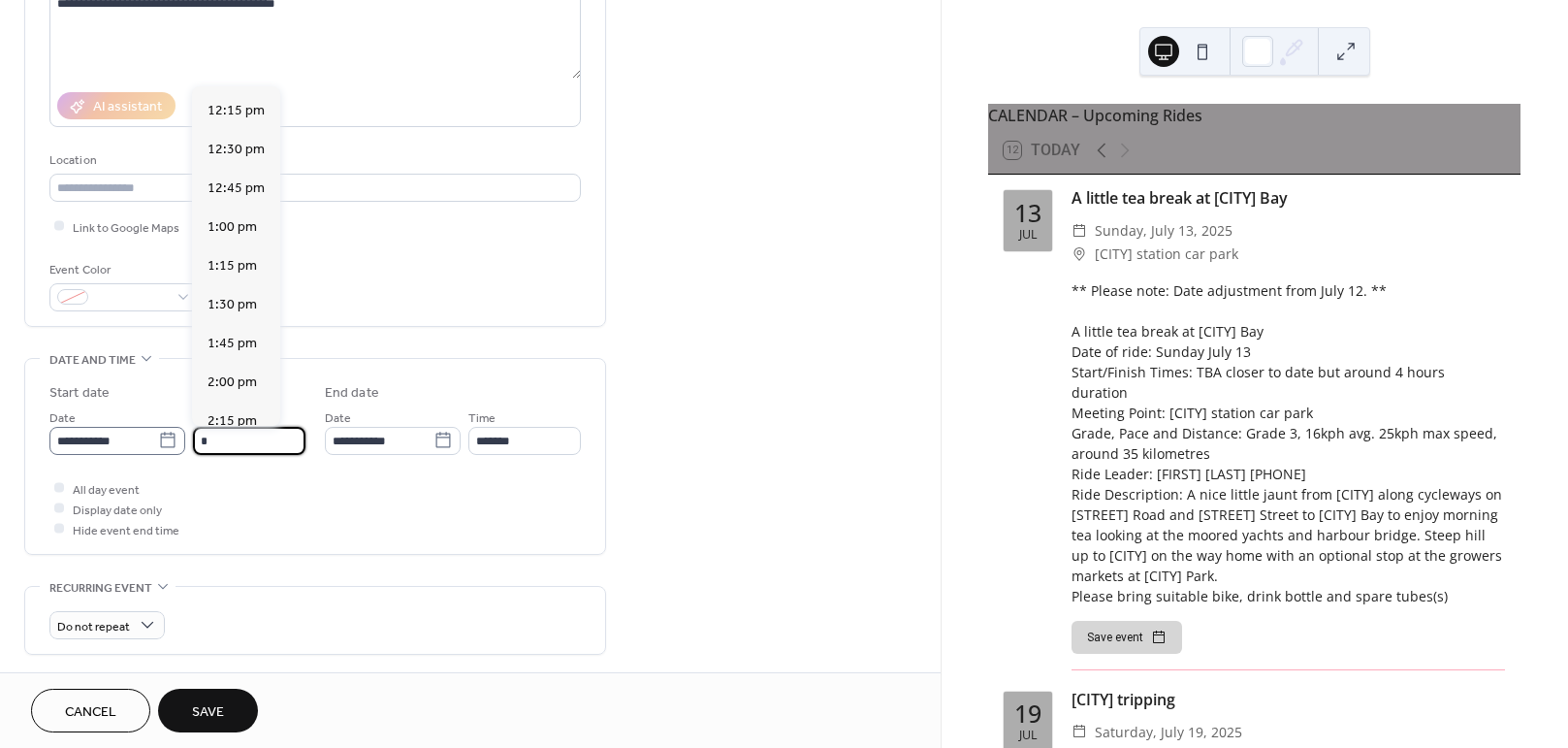 scroll, scrollTop: 1422, scrollLeft: 0, axis: vertical 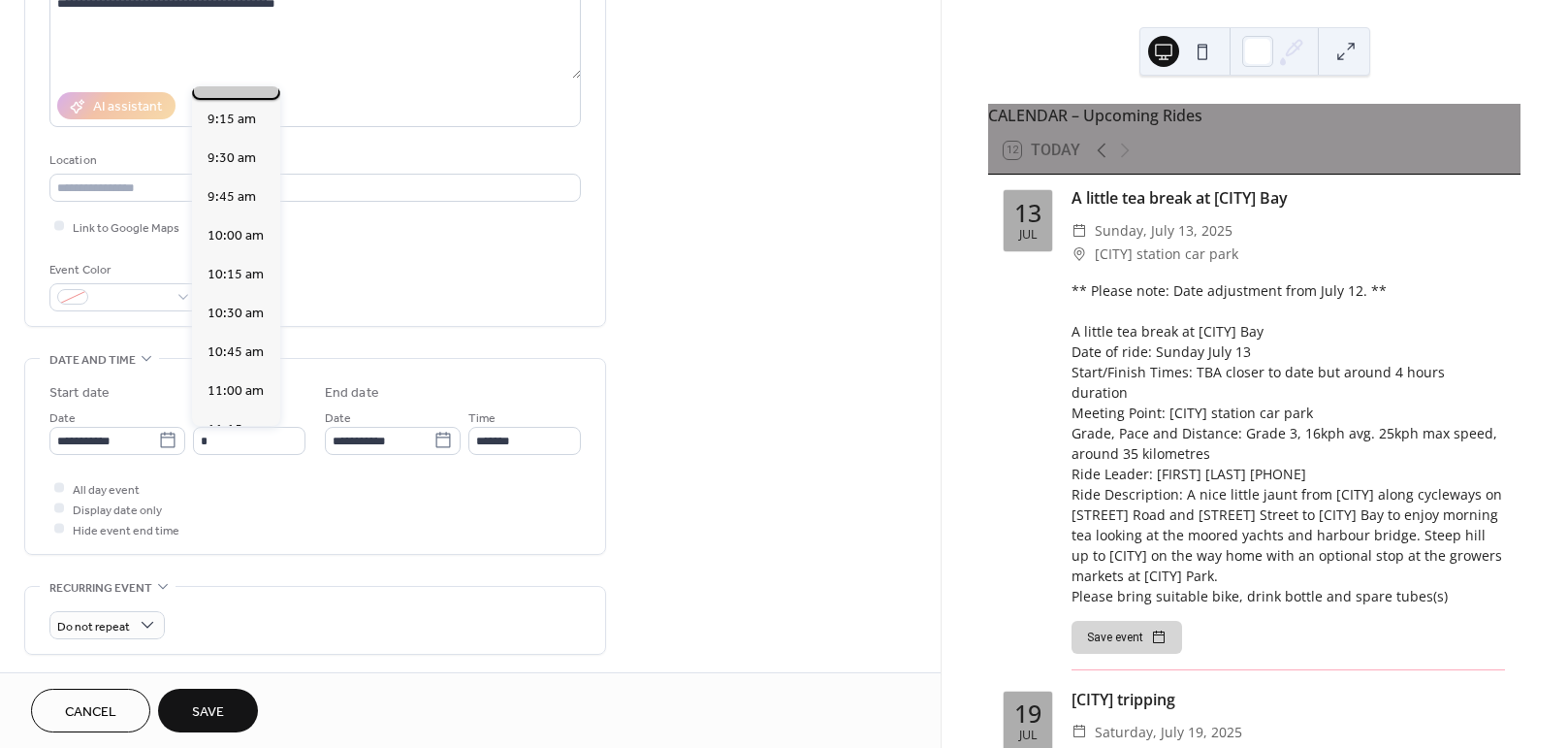 click on "9:00 am" at bounding box center [232, 80] 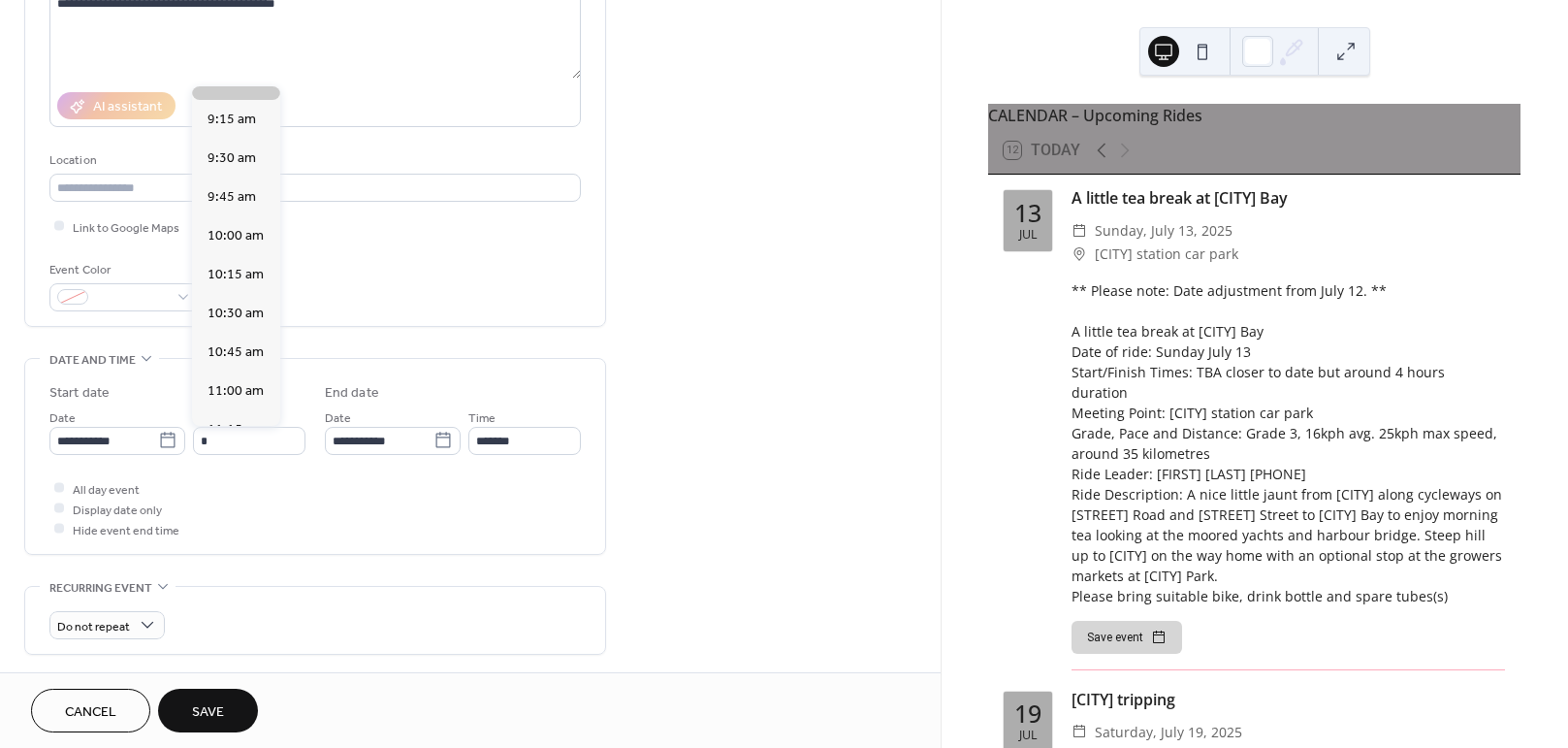 type on "*******" 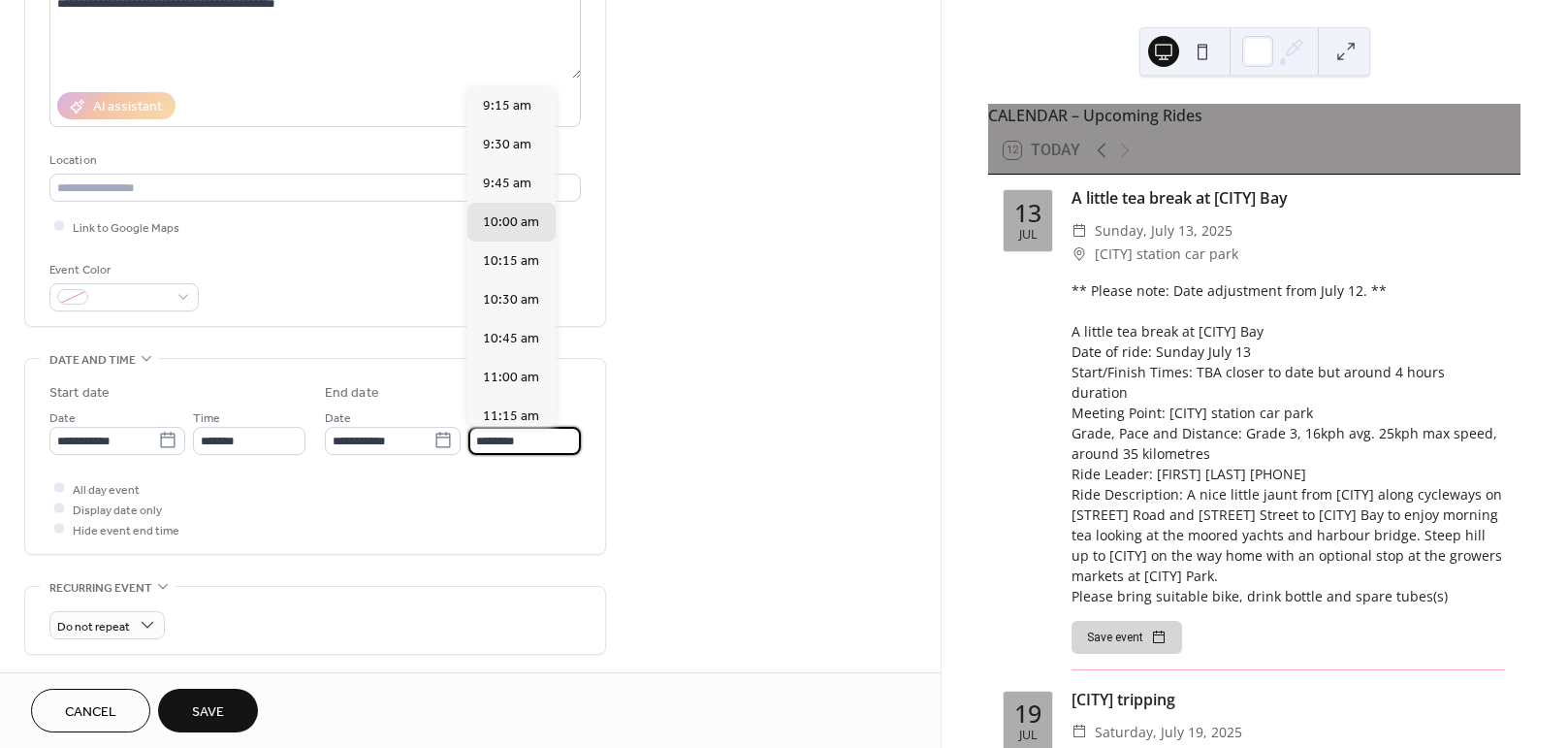 click on "********" at bounding box center [525, 440] 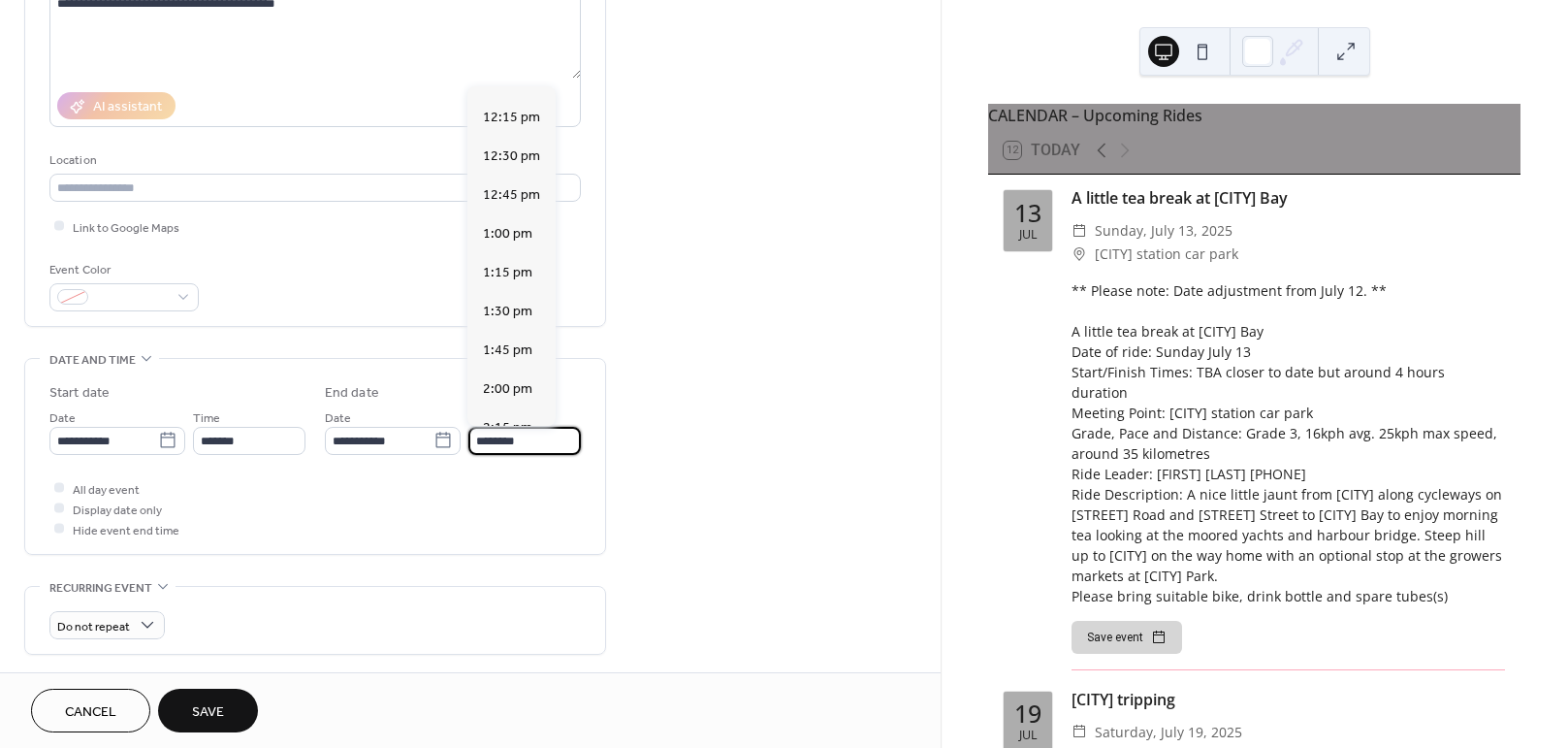 scroll, scrollTop: 455, scrollLeft: 0, axis: vertical 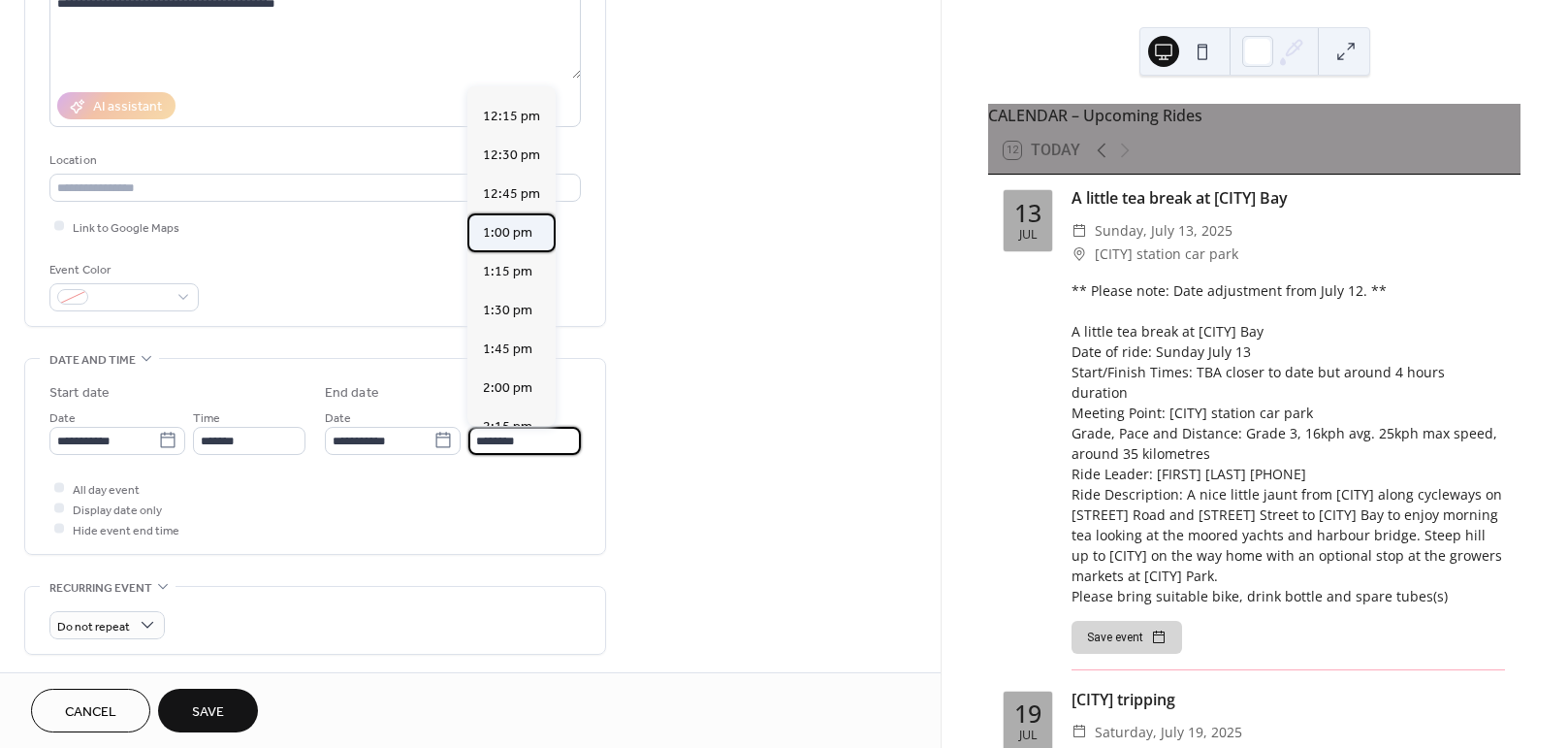 click on "1:00 pm" at bounding box center (507, 232) 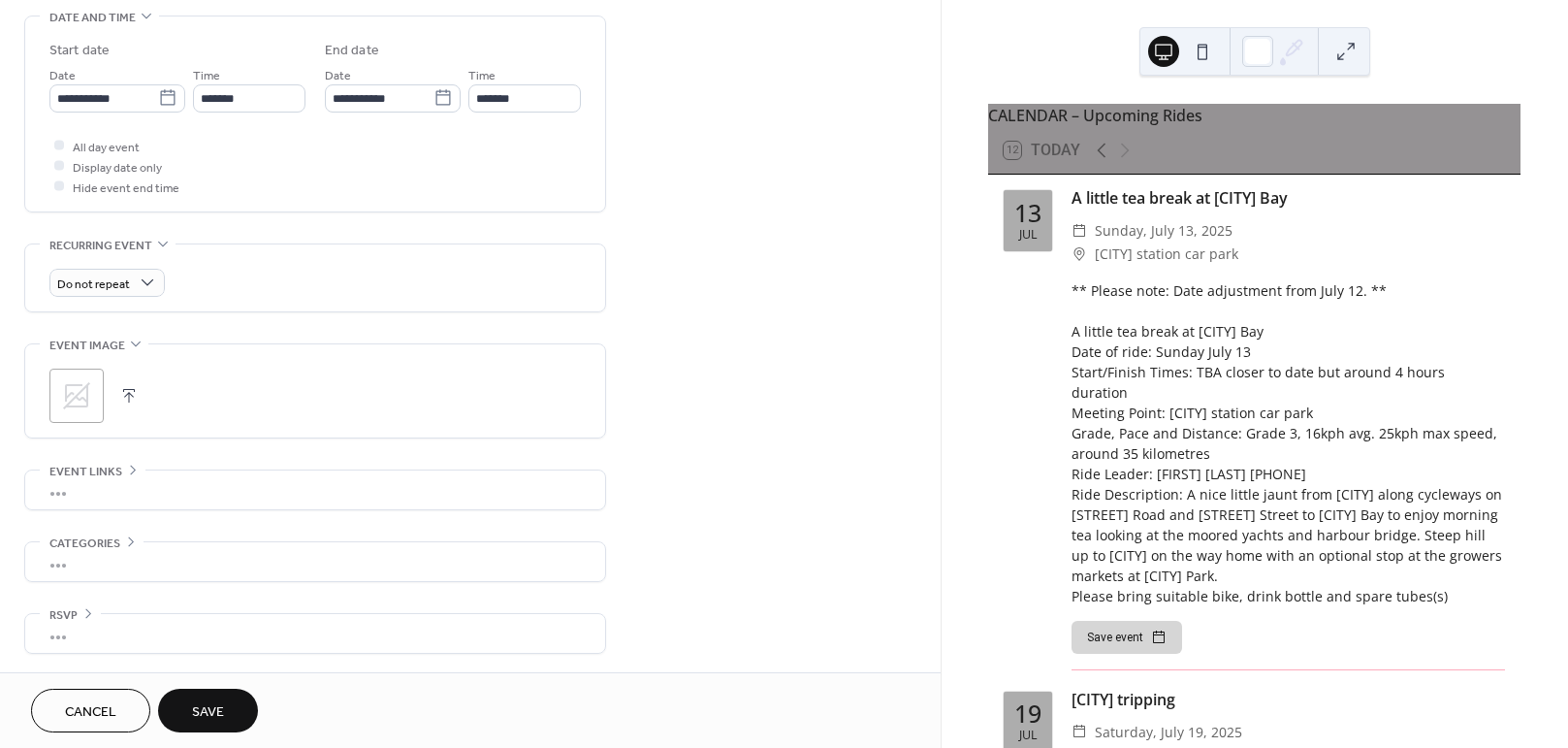 scroll, scrollTop: 616, scrollLeft: 0, axis: vertical 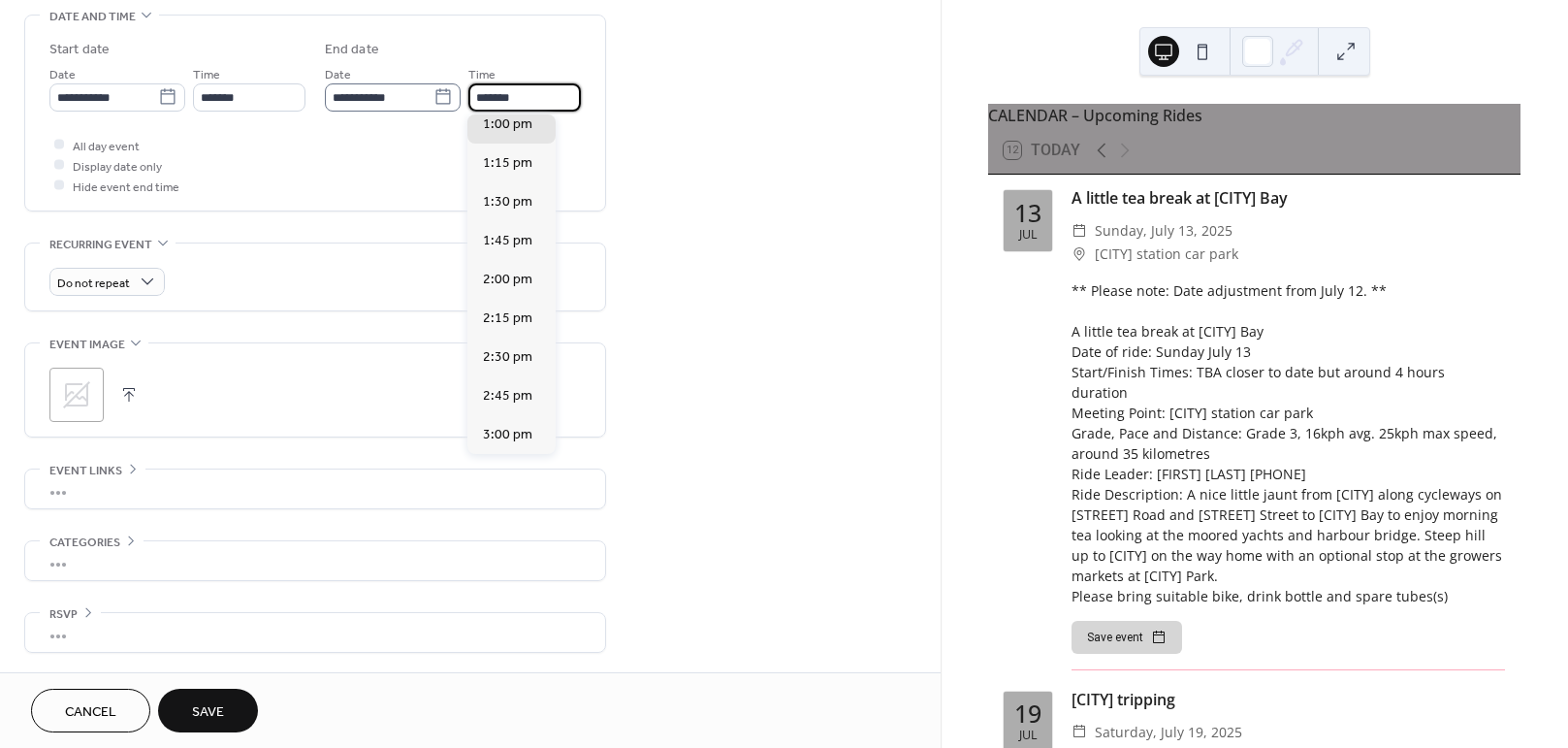 drag, startPoint x: 535, startPoint y: 102, endPoint x: 409, endPoint y: 101, distance: 126.00397 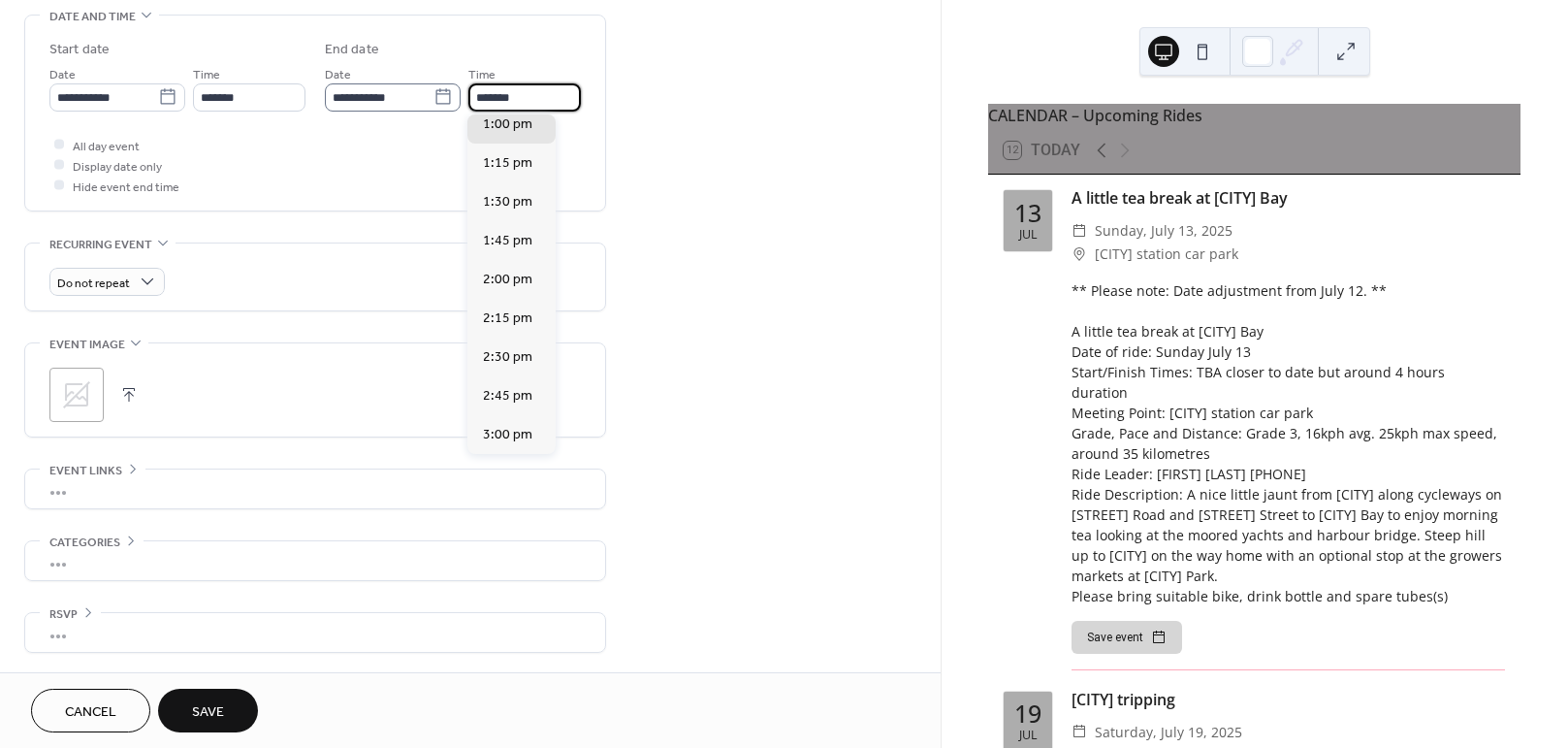 click on "**********" at bounding box center [453, 87] 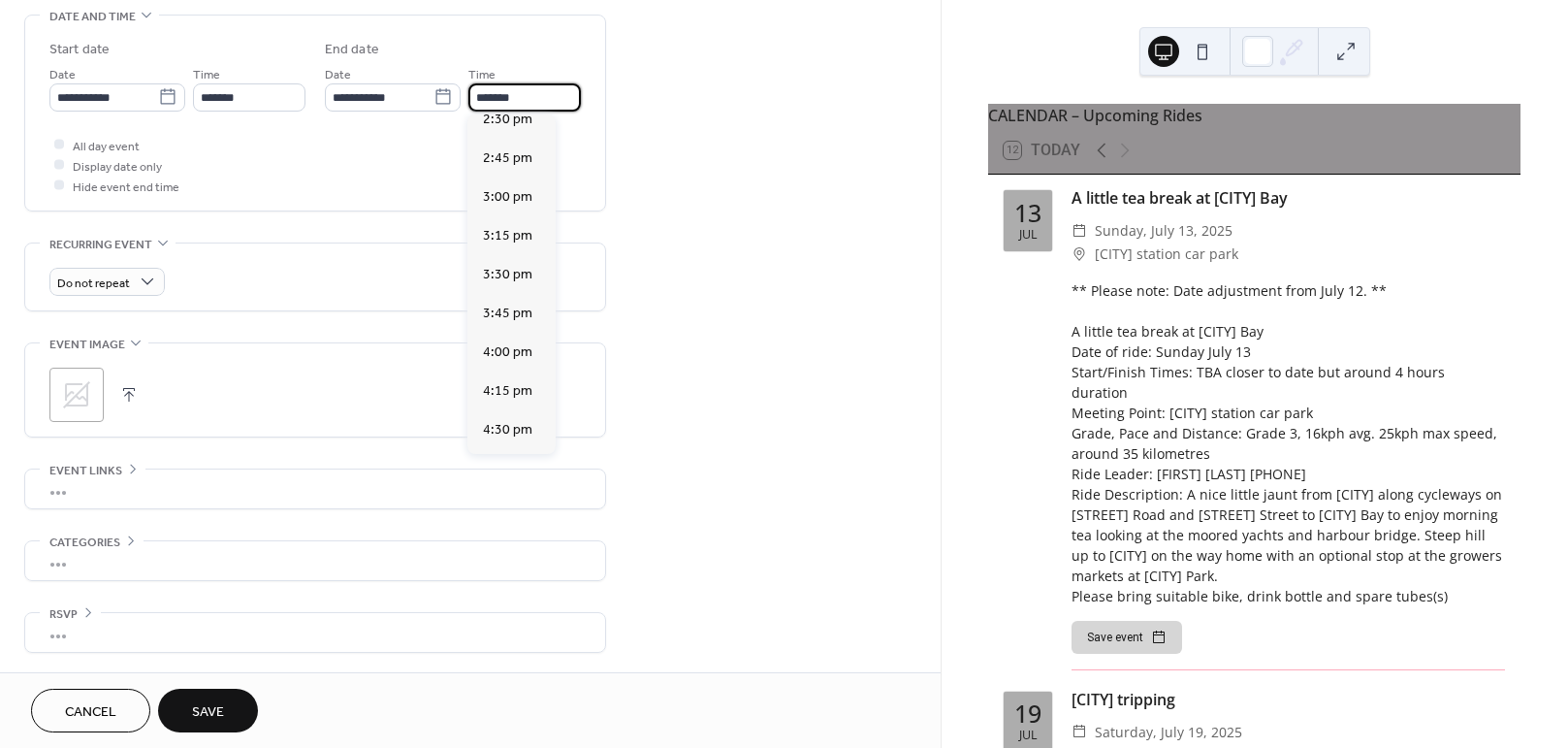 scroll, scrollTop: 865, scrollLeft: 0, axis: vertical 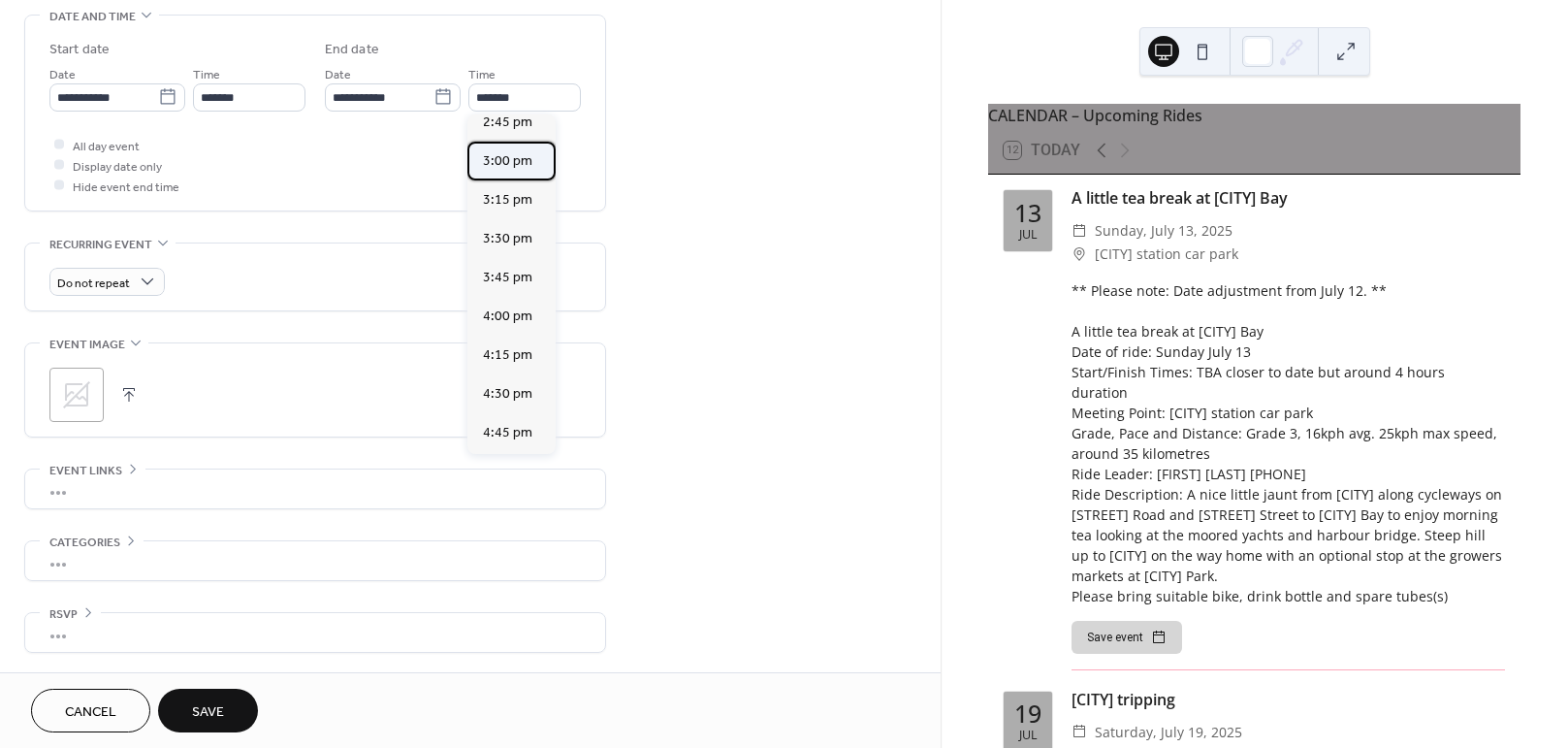 click on "3:00 pm" at bounding box center [507, 161] 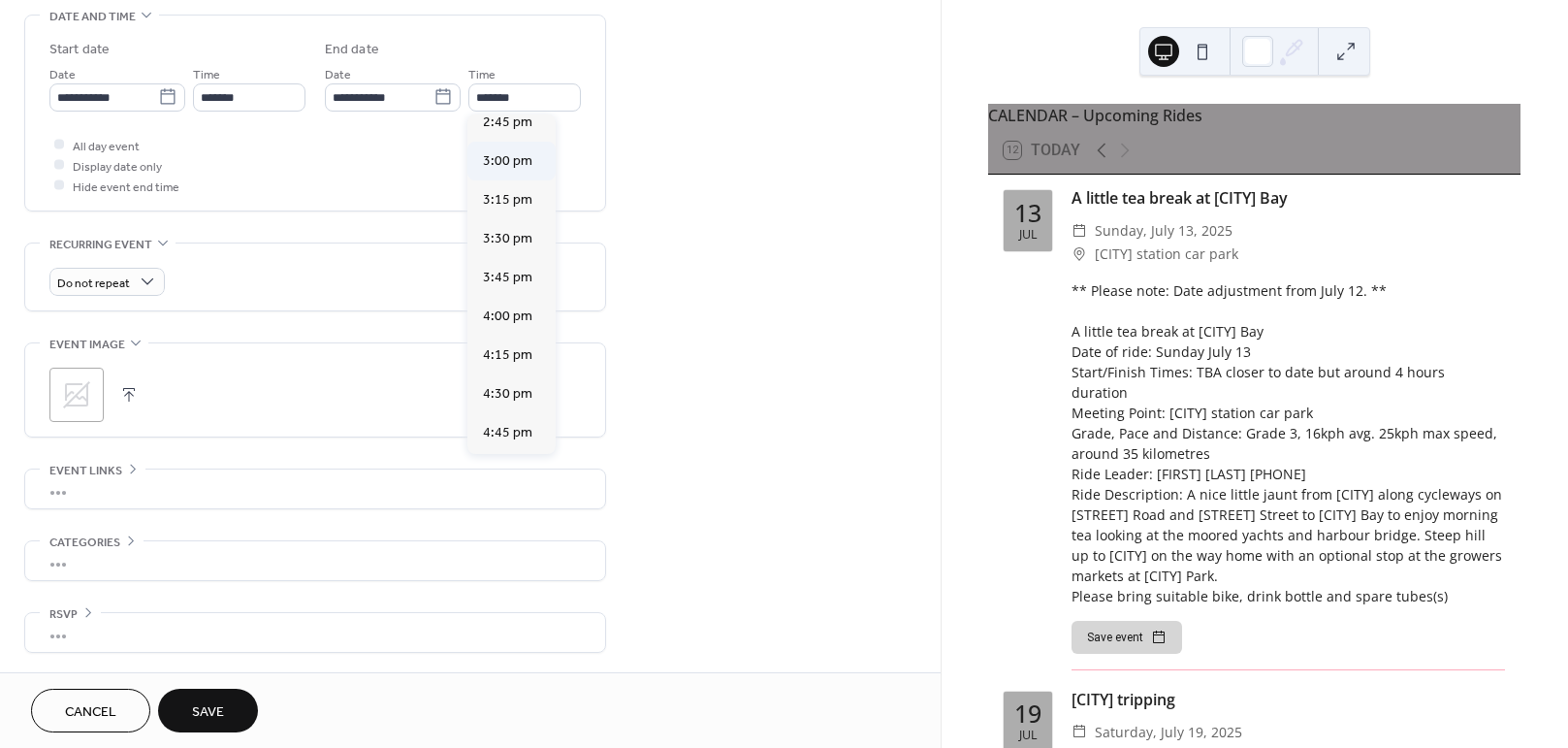type on "*******" 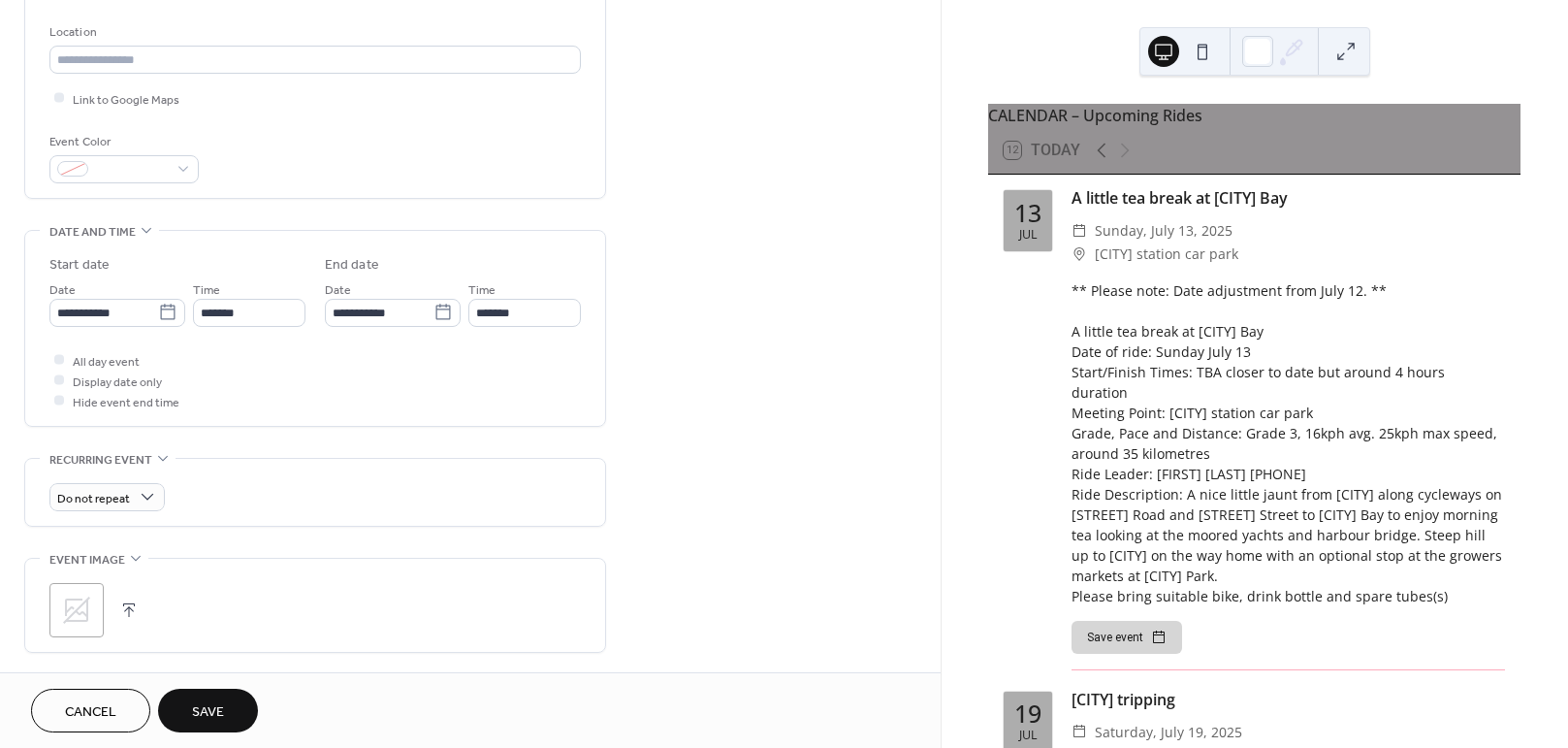 scroll, scrollTop: 69, scrollLeft: 0, axis: vertical 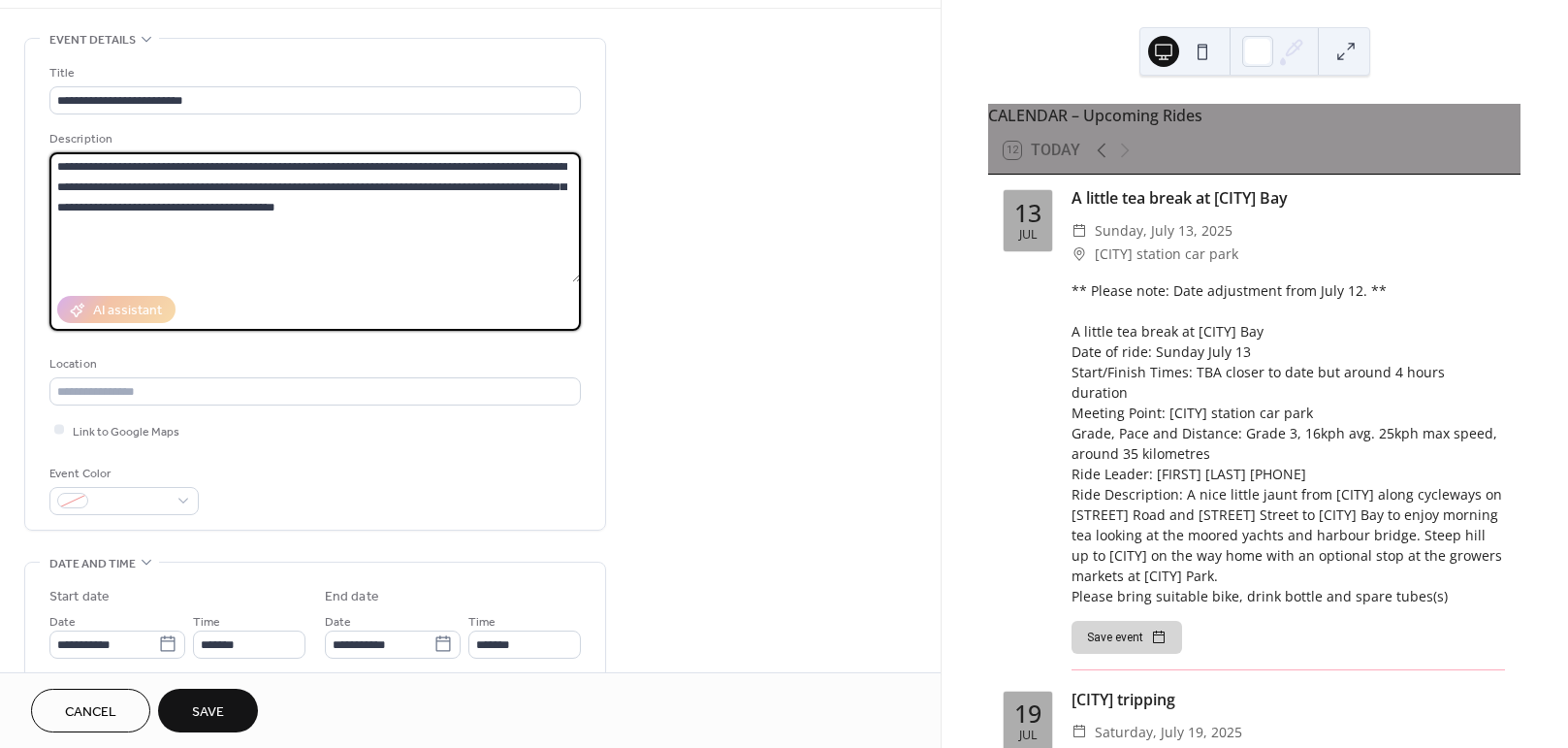 drag, startPoint x: 238, startPoint y: 167, endPoint x: -54, endPoint y: 151, distance: 292.43803 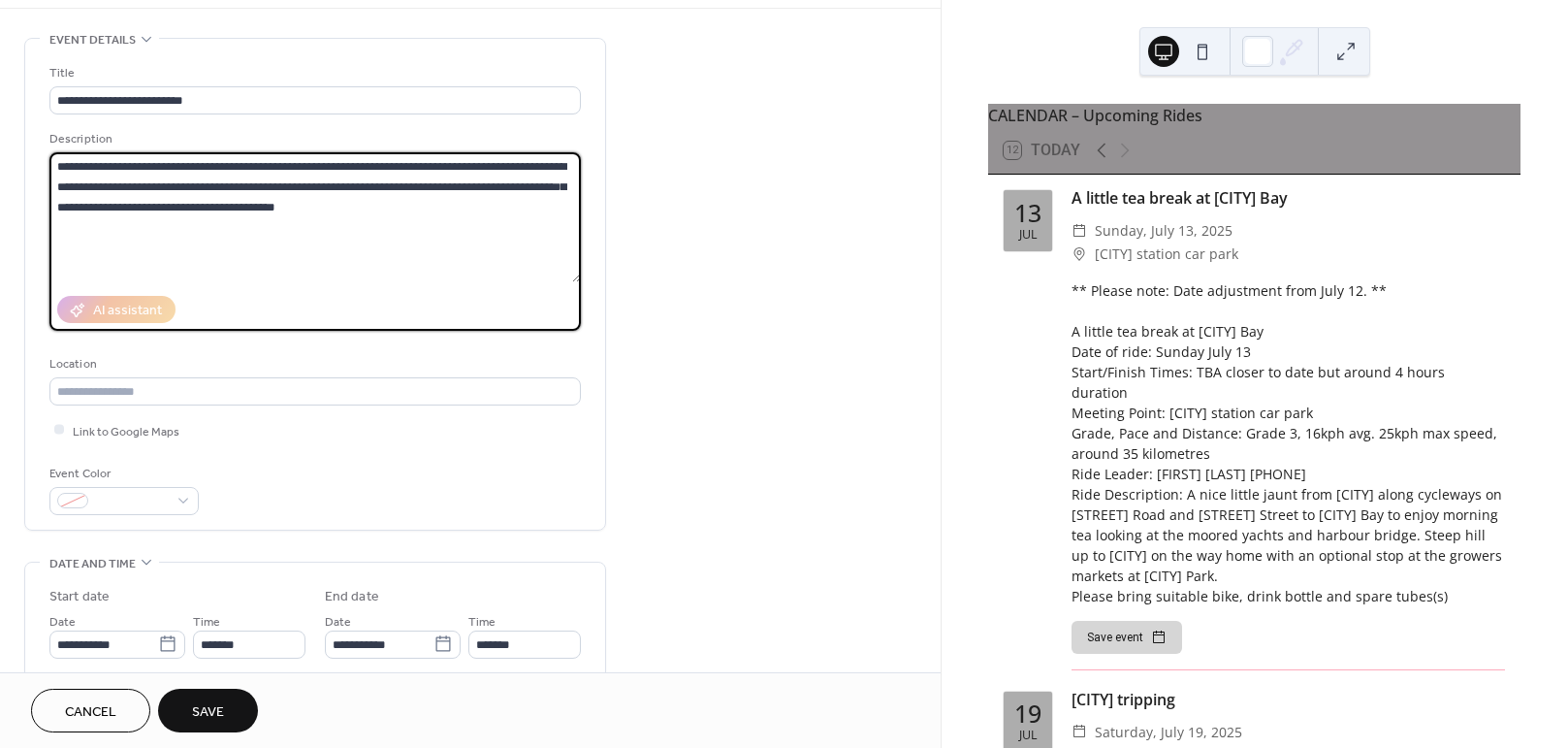 click on "**********" at bounding box center [784, 374] 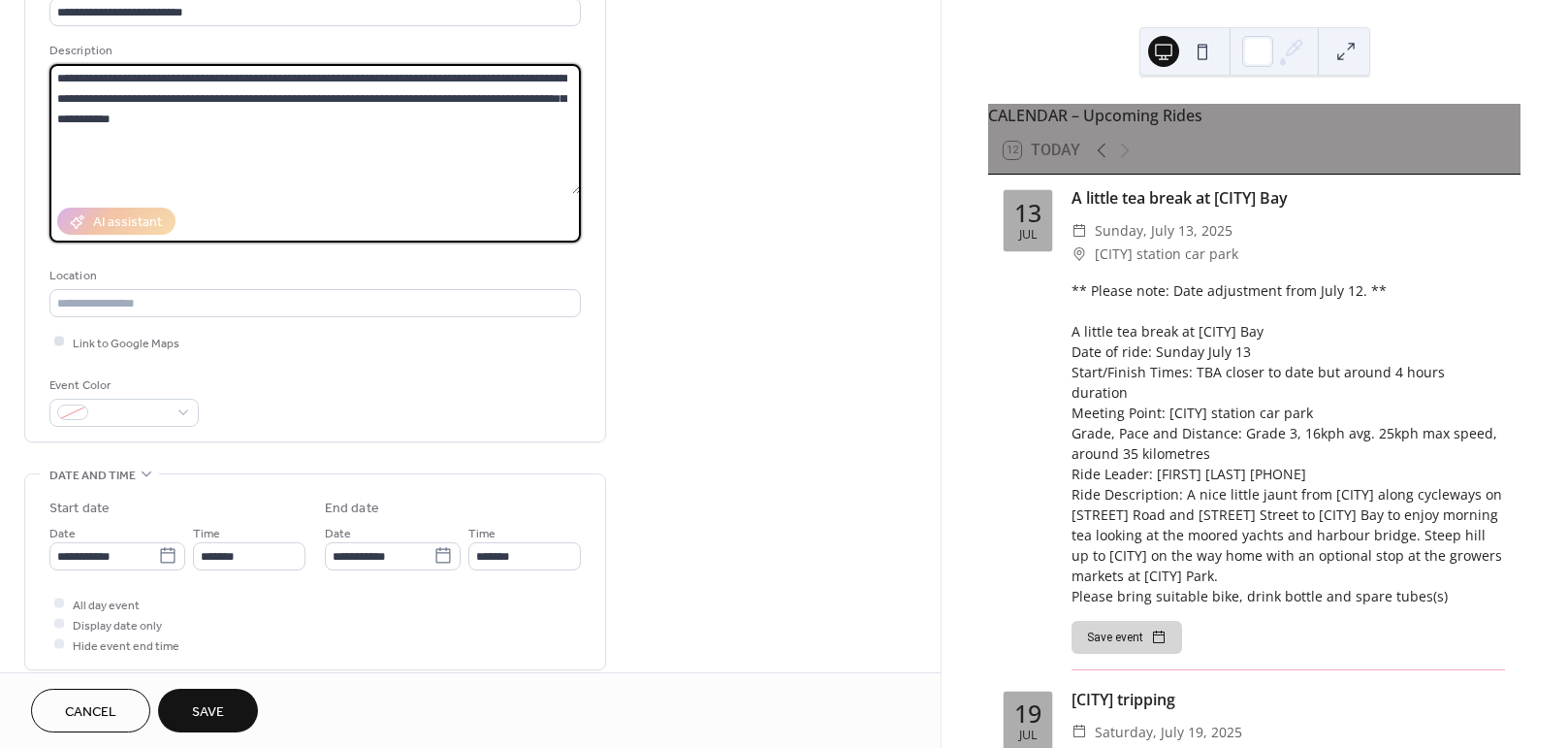 scroll, scrollTop: 160, scrollLeft: 0, axis: vertical 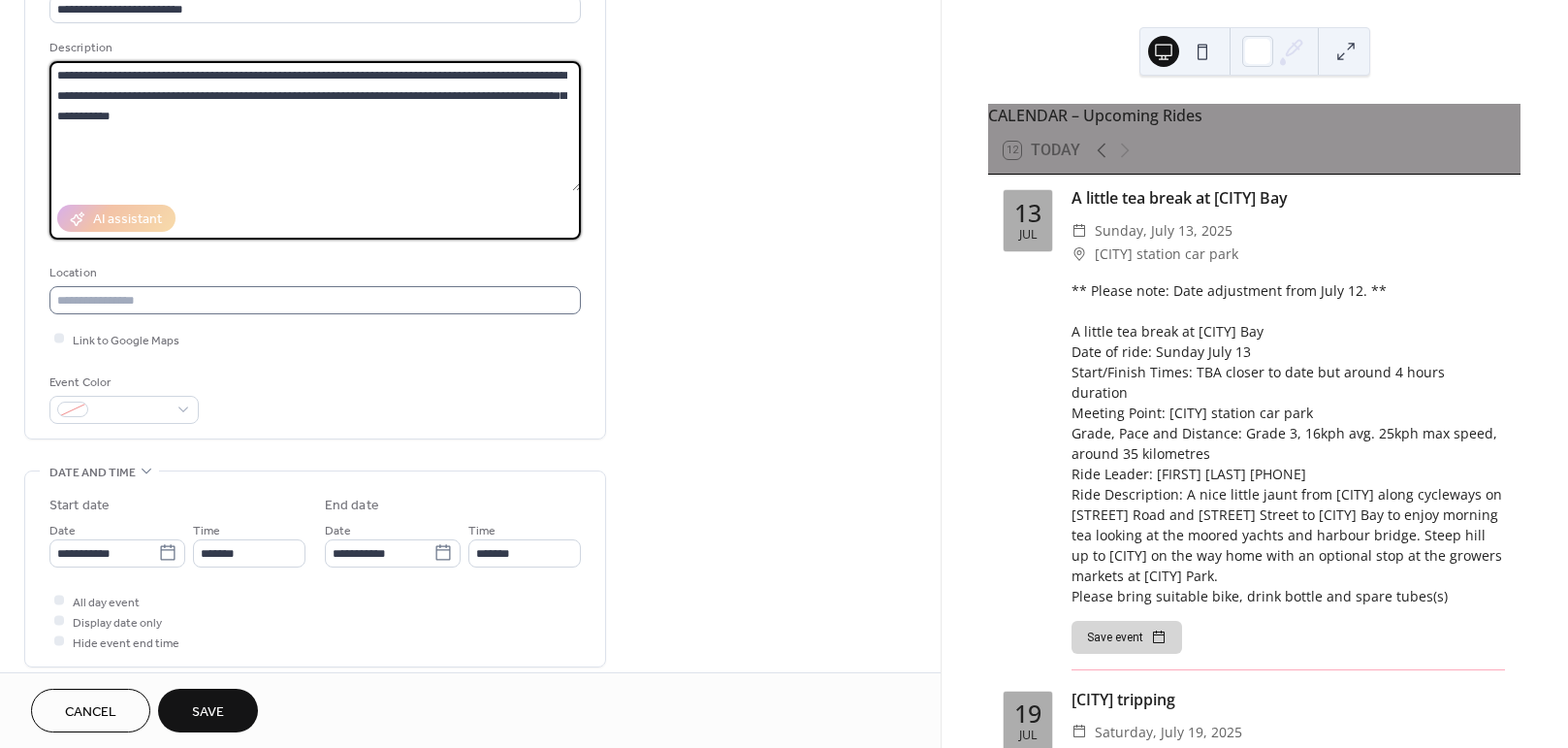 type on "**********" 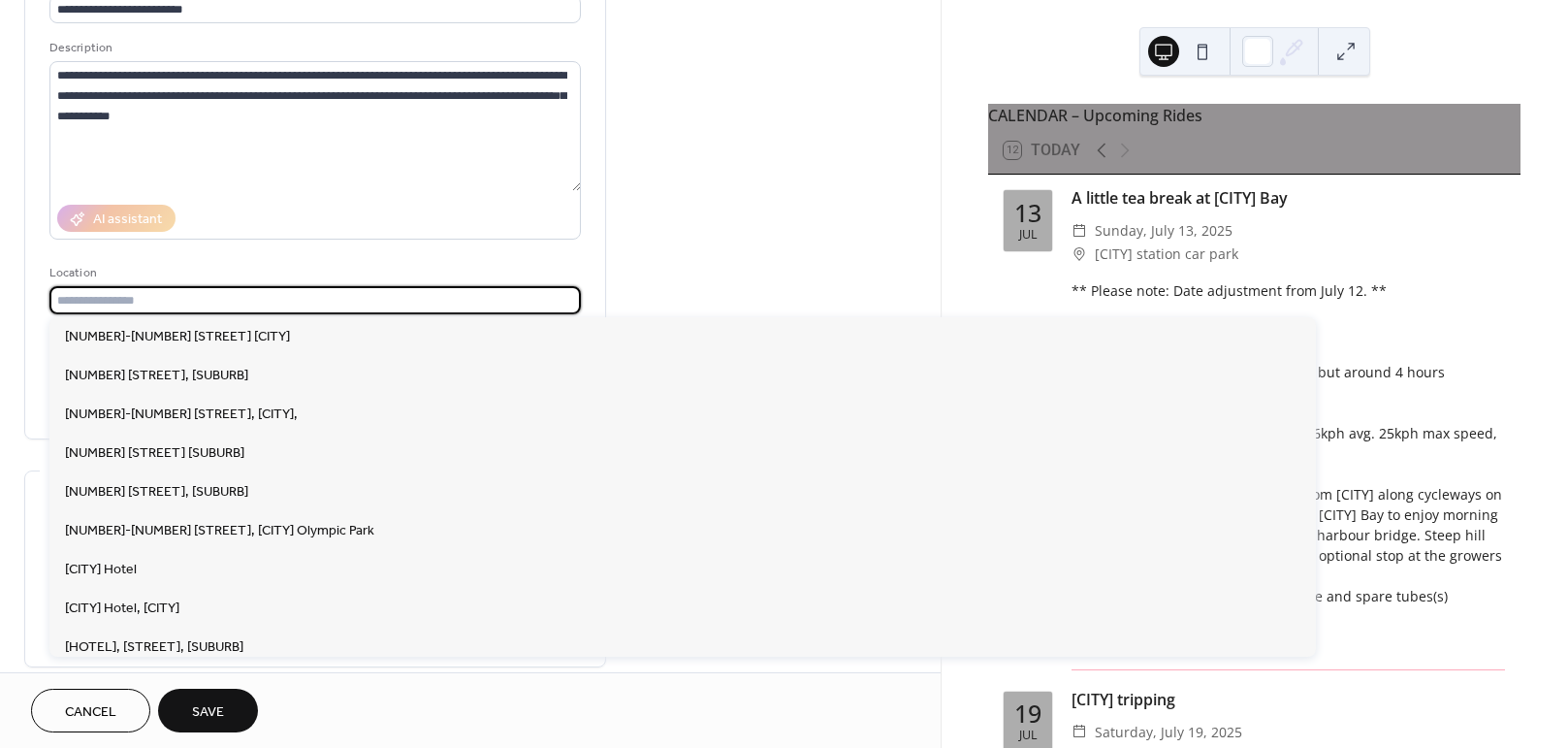 click at bounding box center [315, 300] 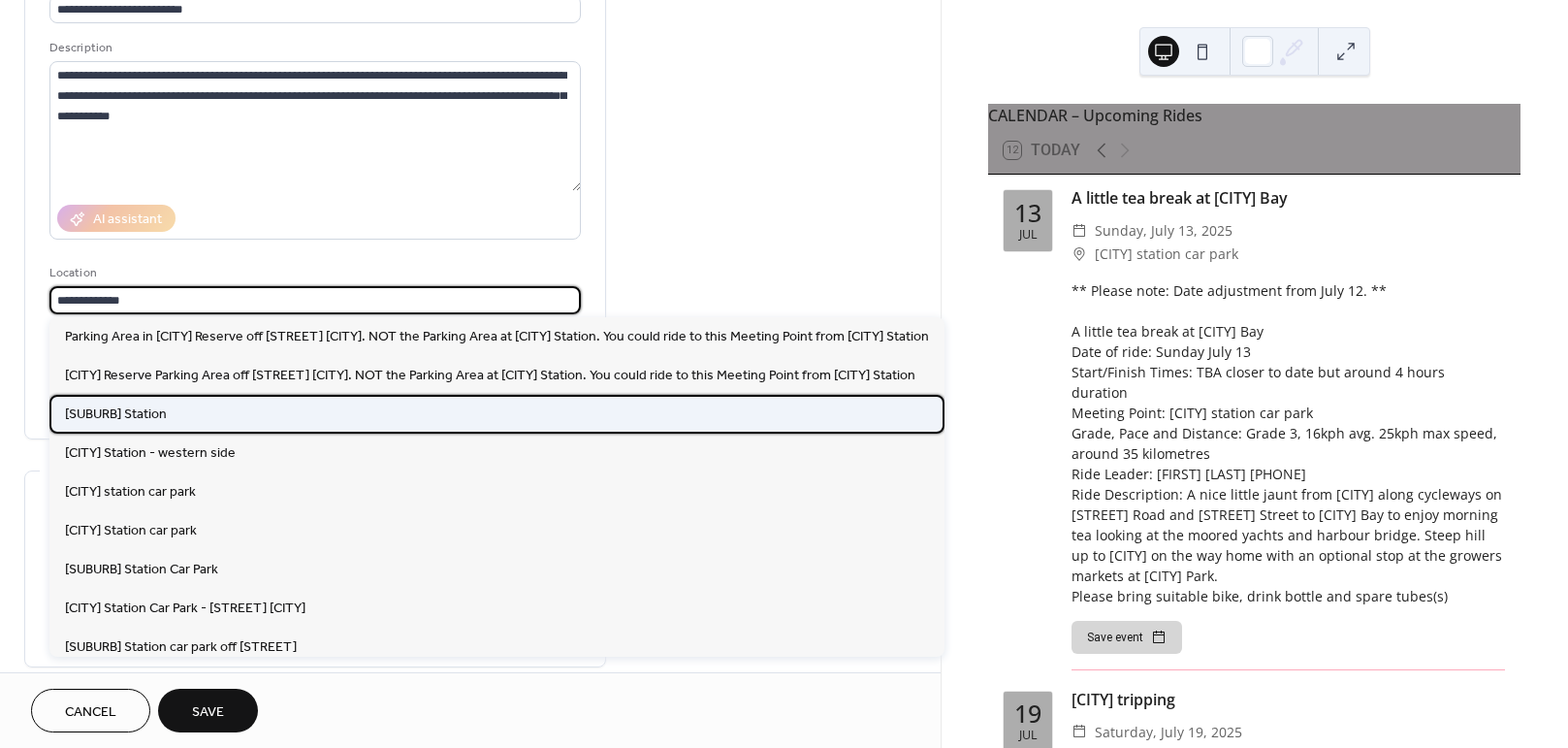 click on "Tempe Station" at bounding box center (115, 414) 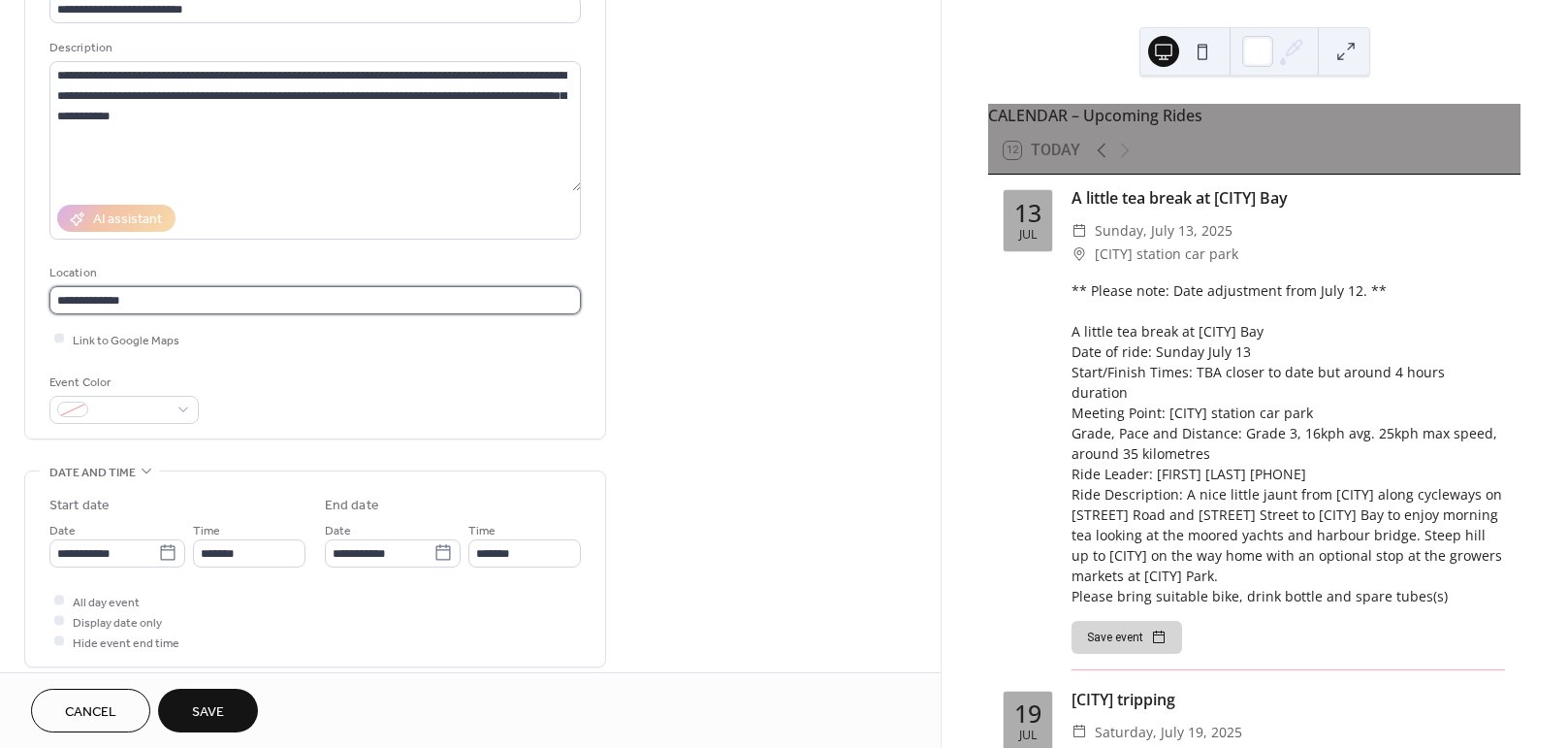 click on "**********" at bounding box center [315, 300] 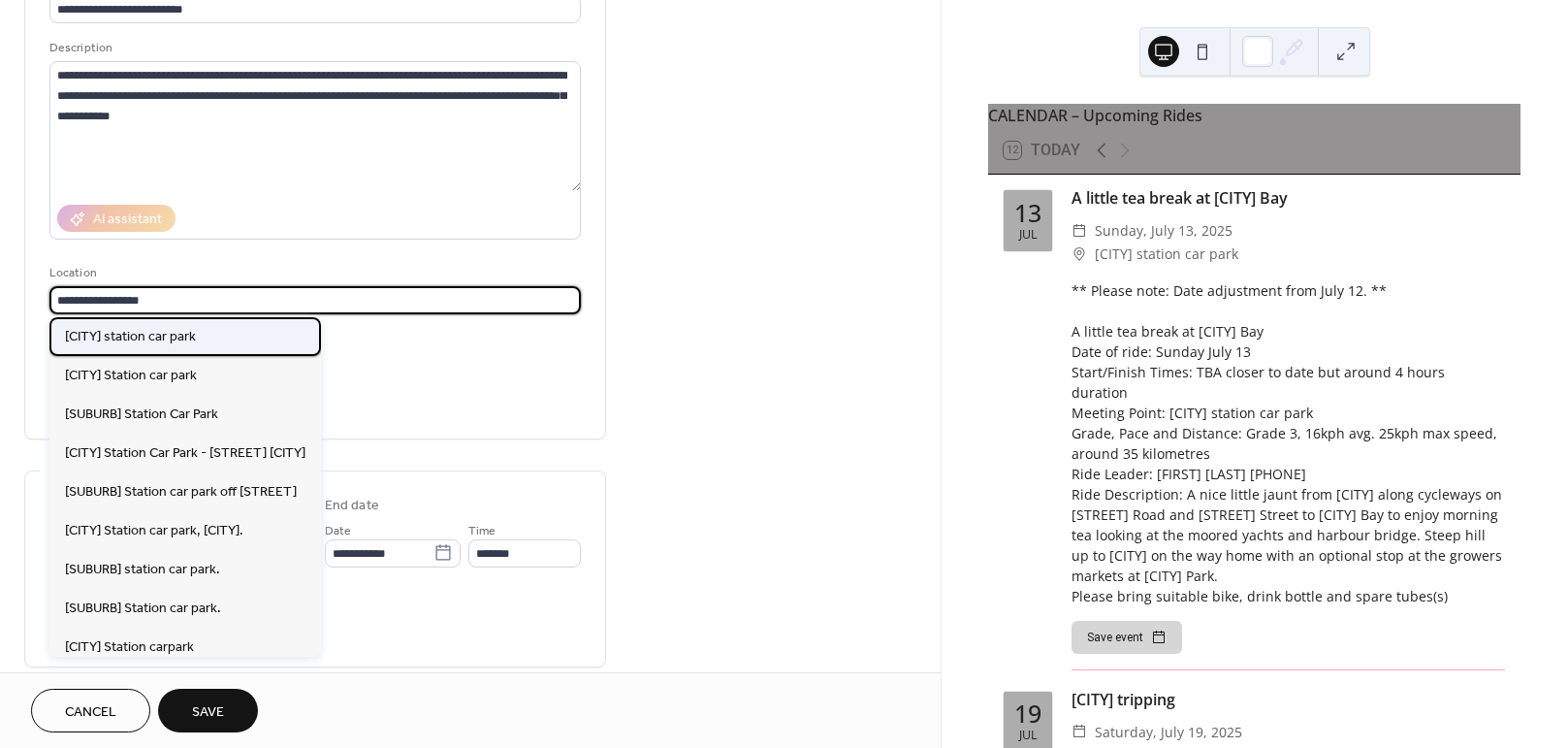 click on "Tempe station car park" at bounding box center (130, 337) 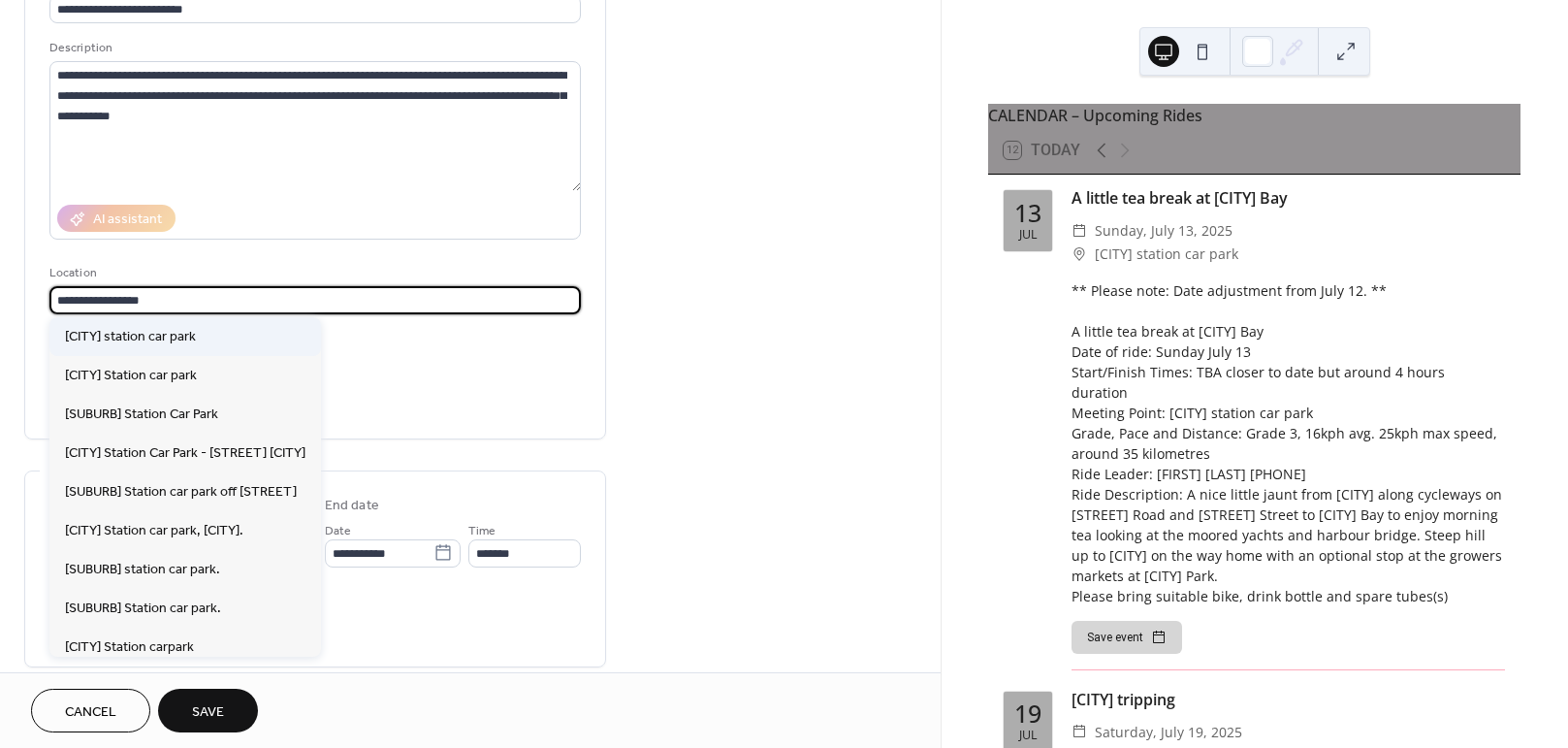 type on "**********" 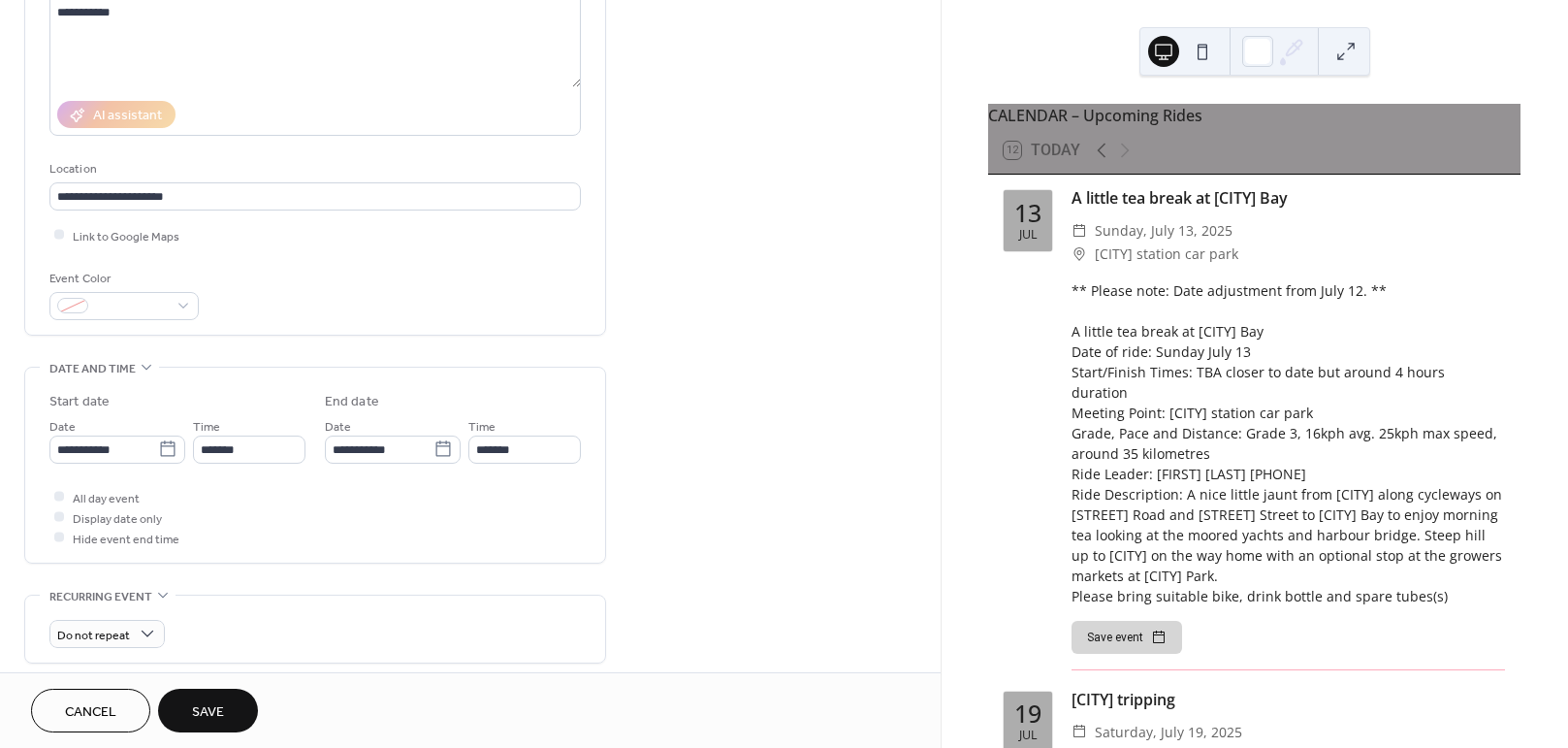scroll, scrollTop: 342, scrollLeft: 0, axis: vertical 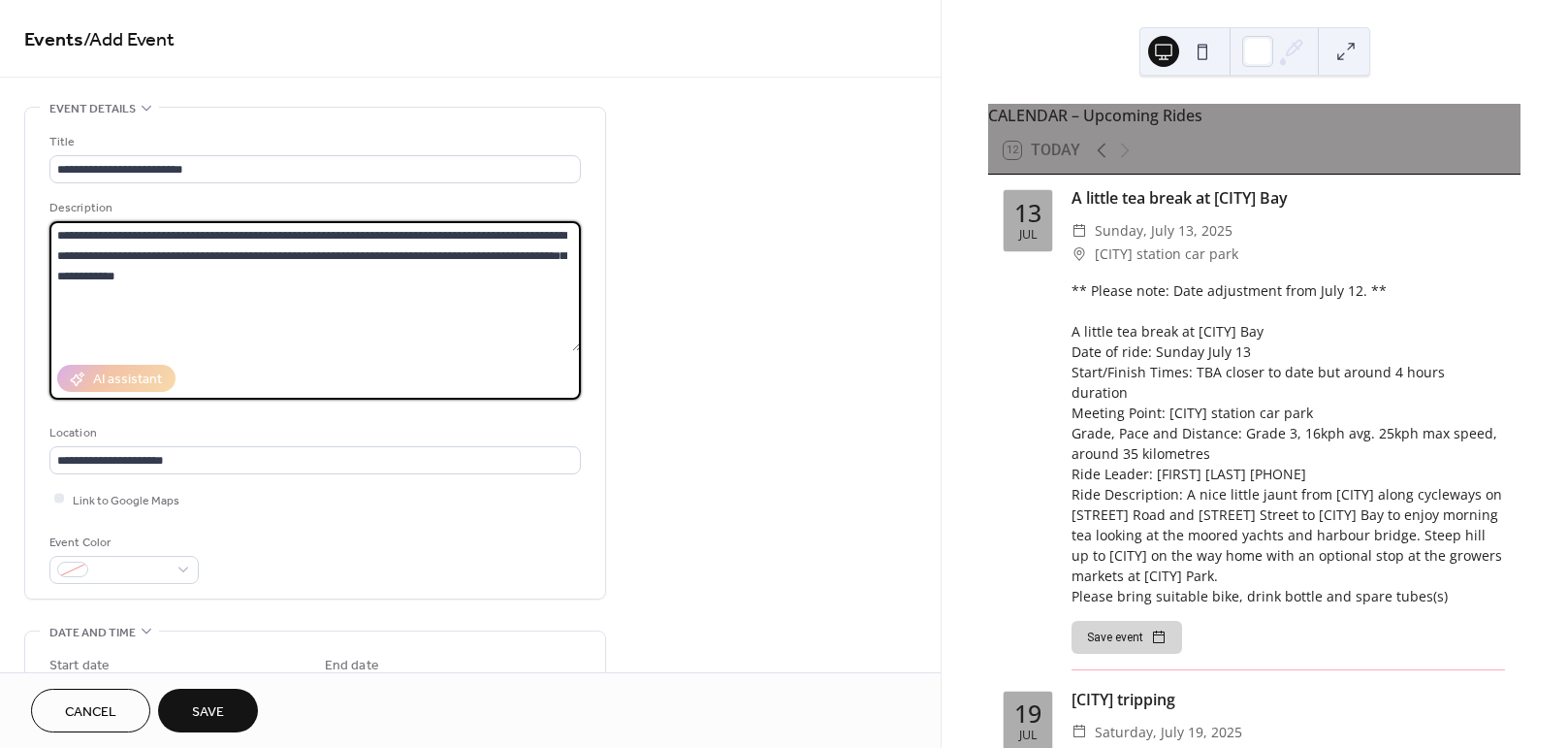 type on "**********" 